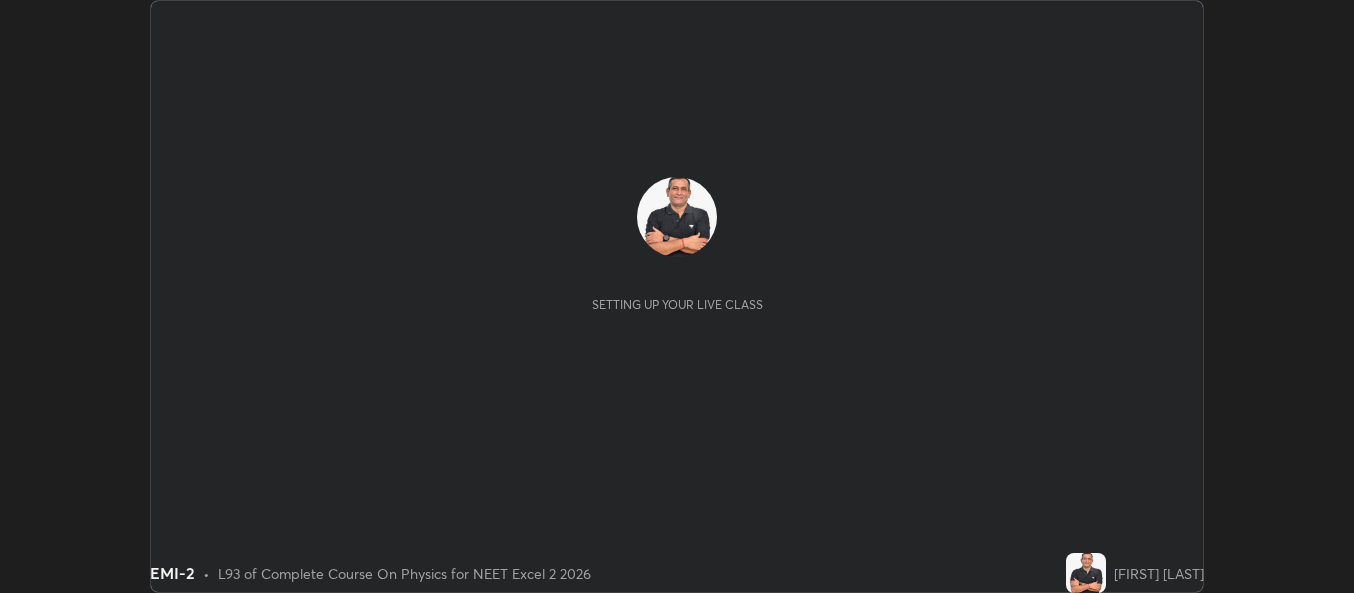 scroll, scrollTop: 0, scrollLeft: 0, axis: both 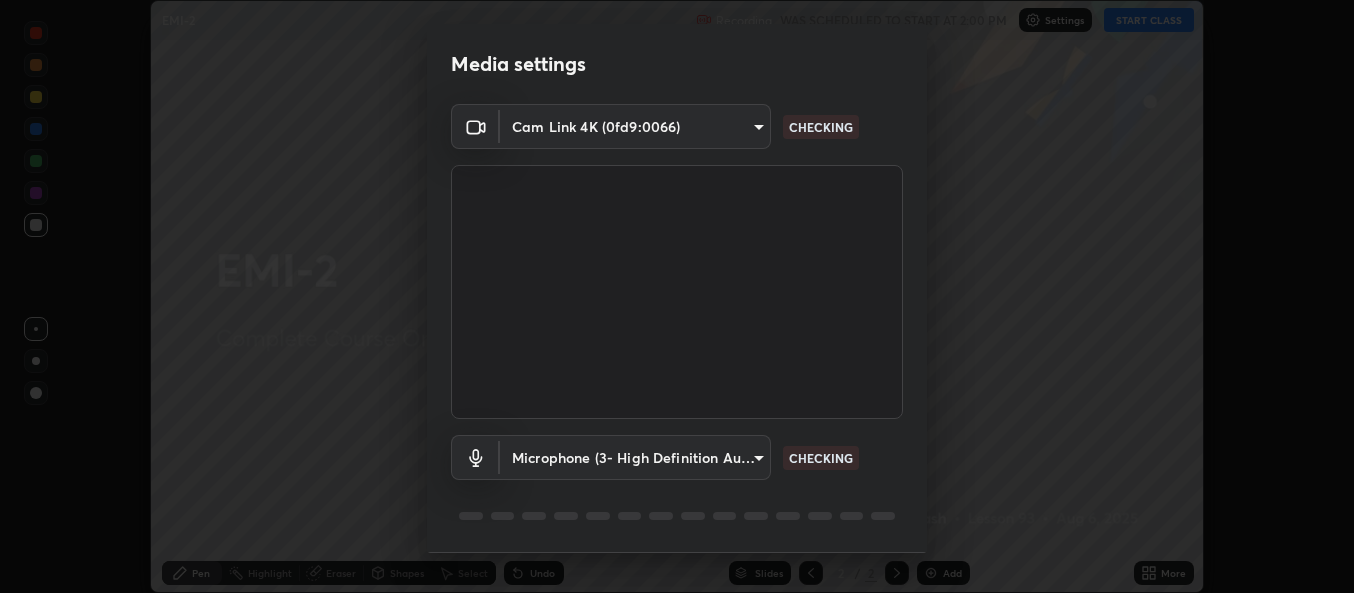type on "a3ceb29cc0bf9b15c4a59a4d6f4981031689a496f097dfb1bfd39cc77bd0e473" 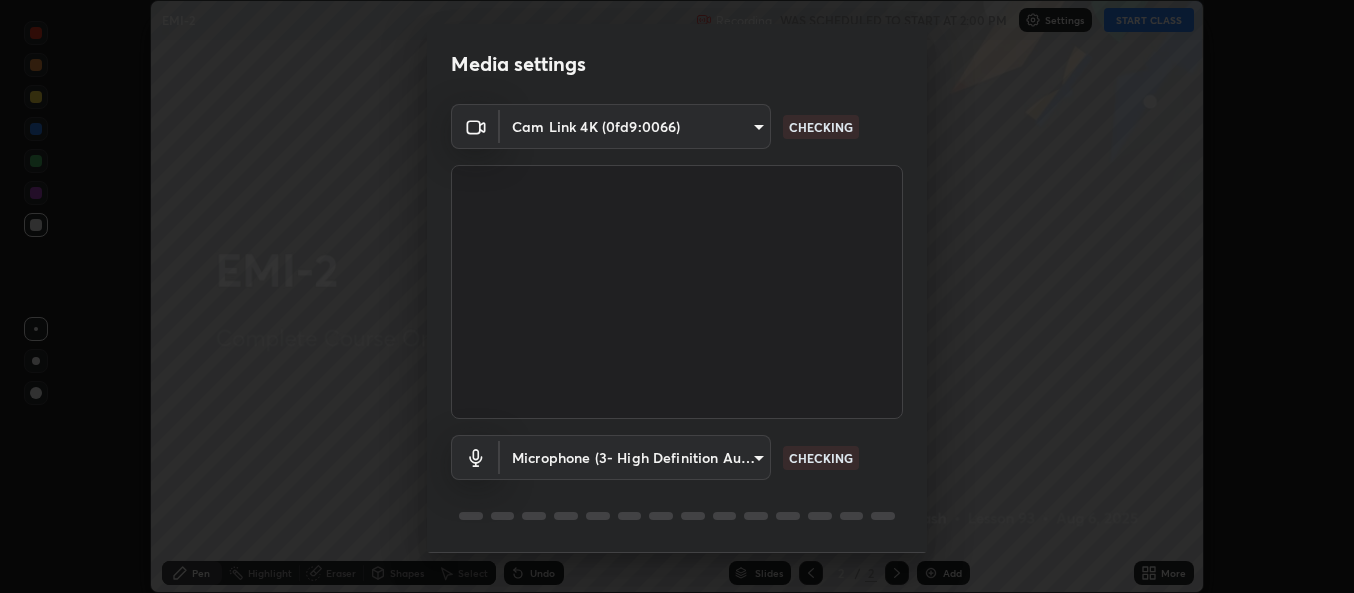 scroll, scrollTop: 63, scrollLeft: 0, axis: vertical 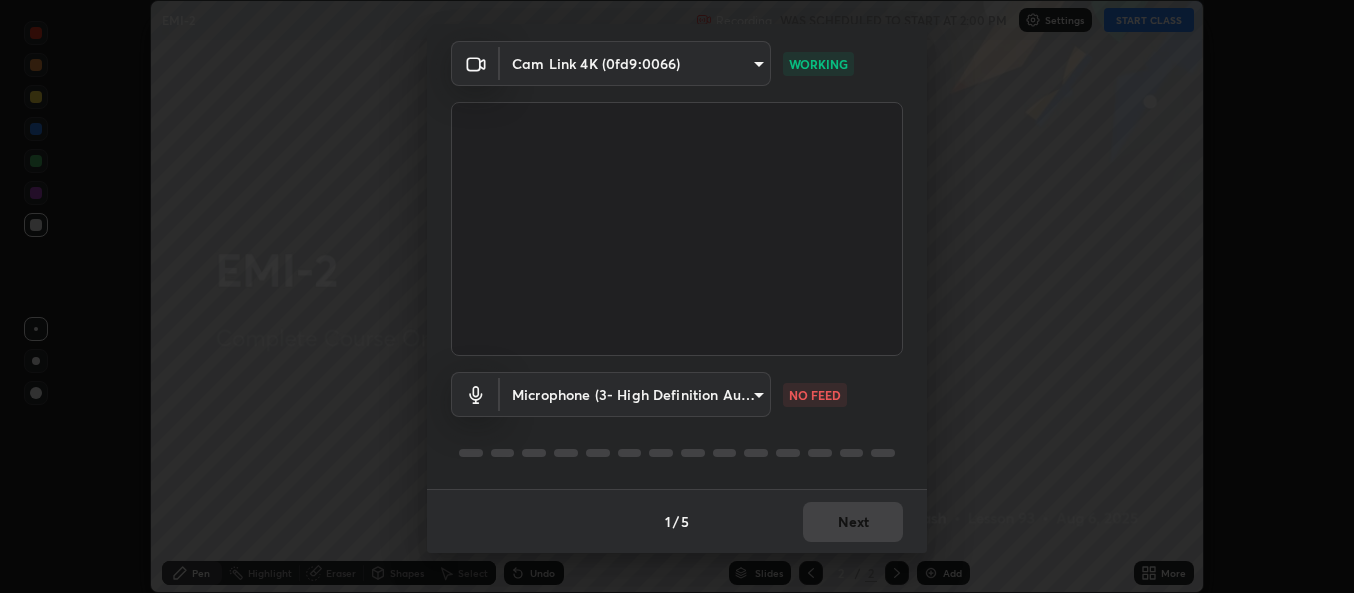 click on "Erase all EMI-2 Recording WAS SCHEDULED TO START AT  2:00 PM Settings START CLASS Setting up your live class EMI-2 • L93 of Complete Course On Physics for NEET Excel 2 2026 [FIRST] [LAST] Pen Highlight Eraser Shapes Select Undo Slides 2 / 2 Add More No doubts shared Encourage your learners to ask a doubt for better clarity Report an issue Reason for reporting Buffering Chat not working Audio - Video sync issue Educator video quality low ​ Attach an image Report Media settings Cam Link 4K (0fd9:0066) a3ceb29cc0bf9b15c4a59a4d6f4981031689a496f097dfb1bfd39cc77bd0e473 WORKING Microphone (3- High Definition Audio Device) fca41e103eca28810bfacb0f1a98ce5a3703637343c7cadb8ba5e33ccadaf0fd NO FEED 1 / 5 Next" at bounding box center (677, 296) 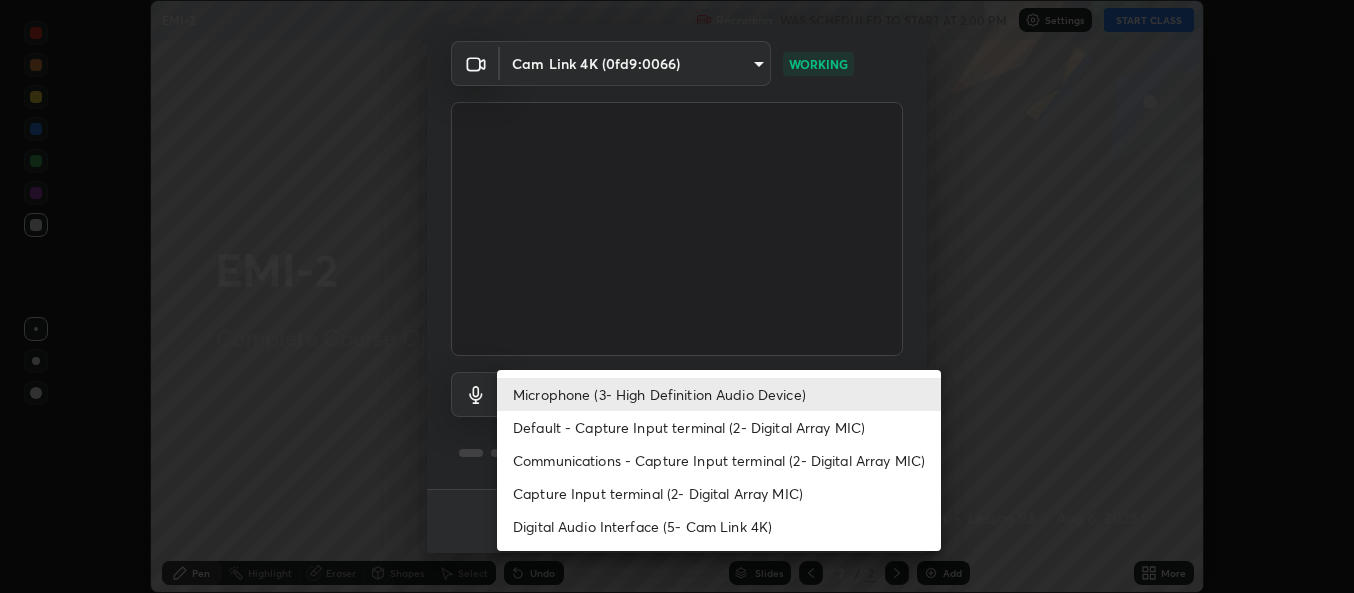 click on "Default - Capture Input terminal (2- Digital Array MIC)" at bounding box center (719, 427) 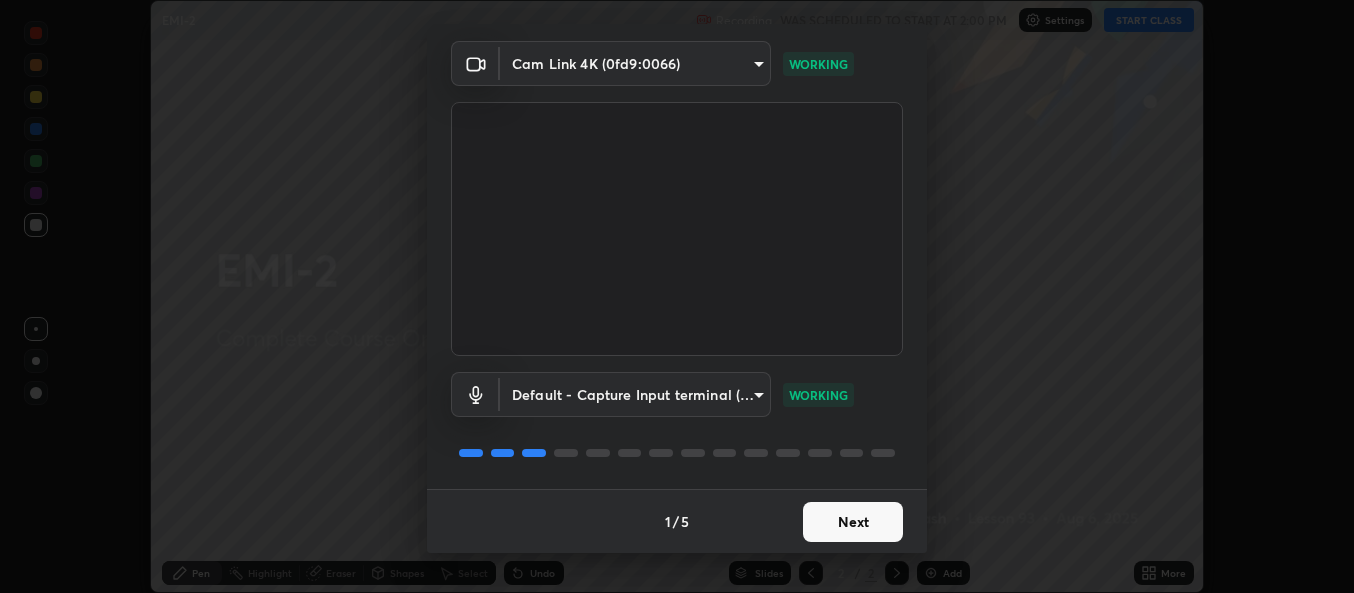 click on "Next" at bounding box center (853, 522) 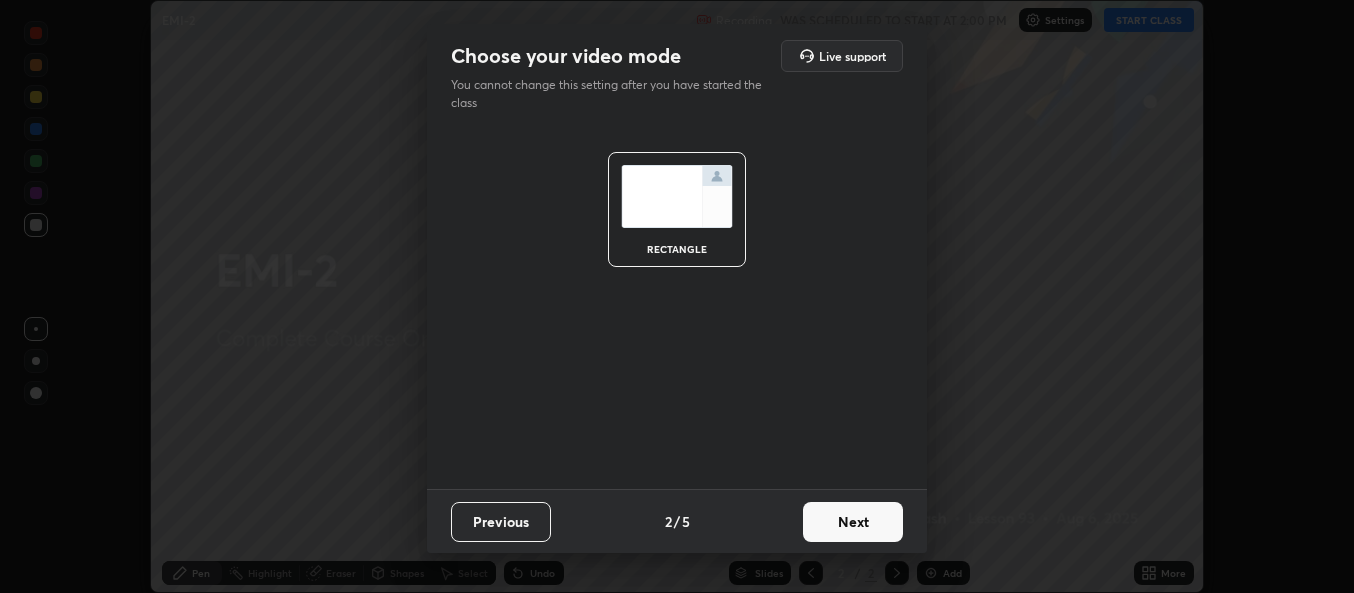 scroll, scrollTop: 0, scrollLeft: 0, axis: both 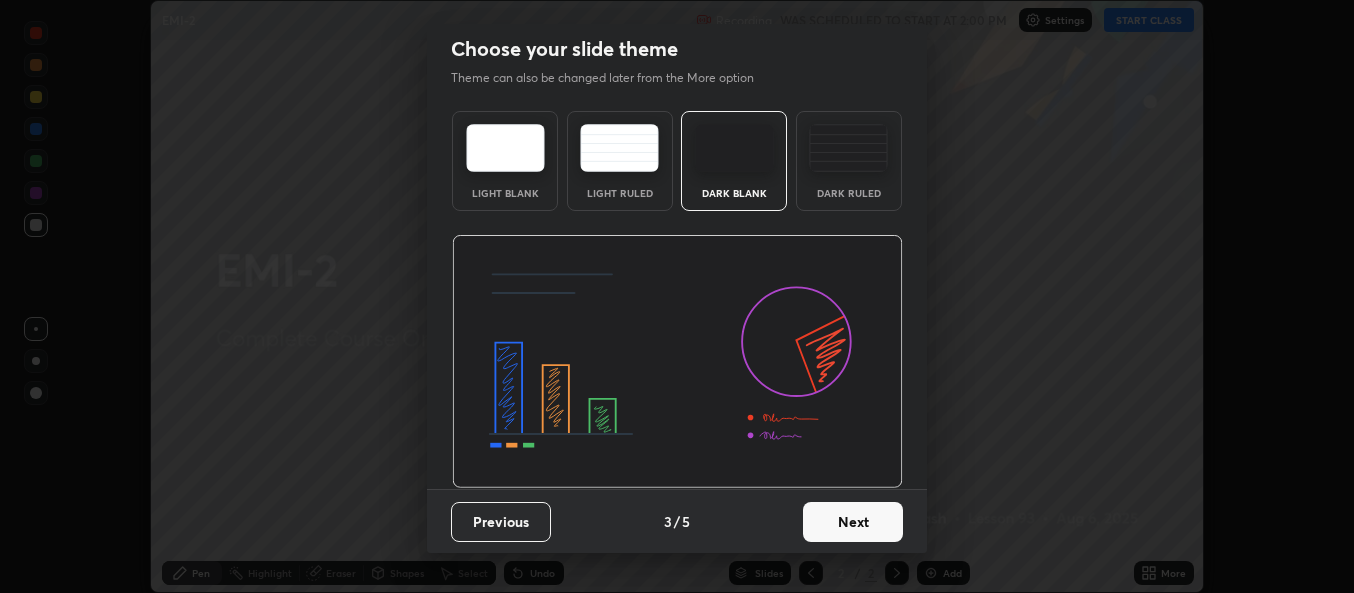 click on "Next" at bounding box center (853, 522) 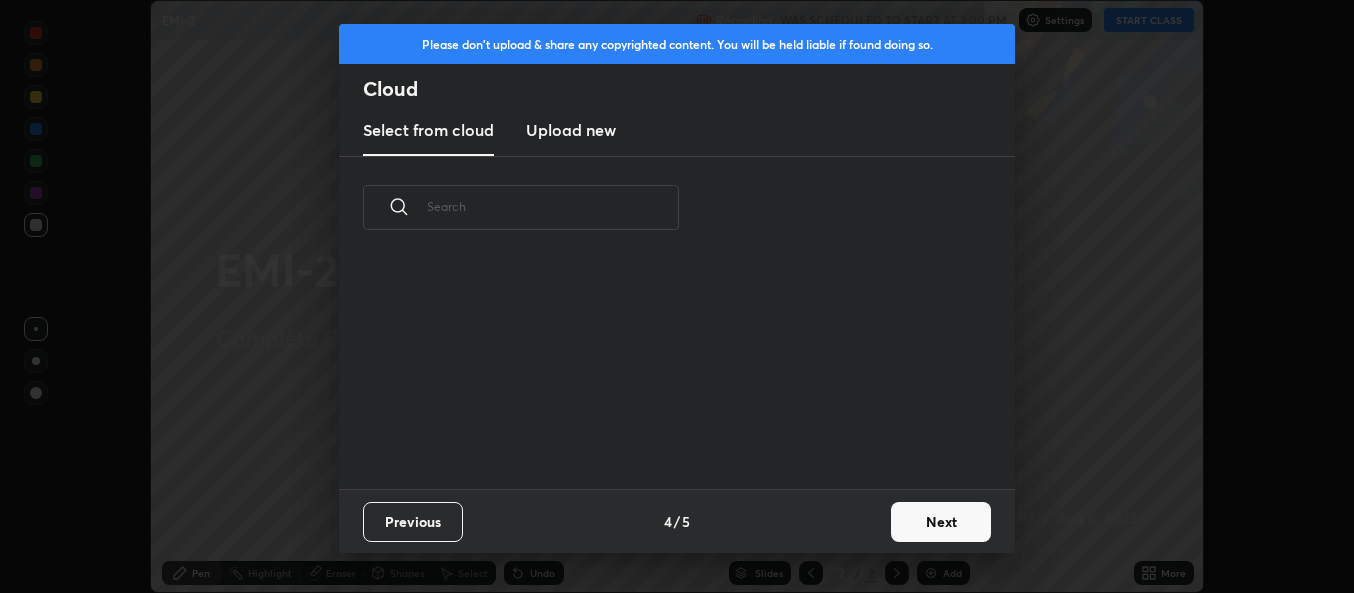 scroll, scrollTop: 7, scrollLeft: 11, axis: both 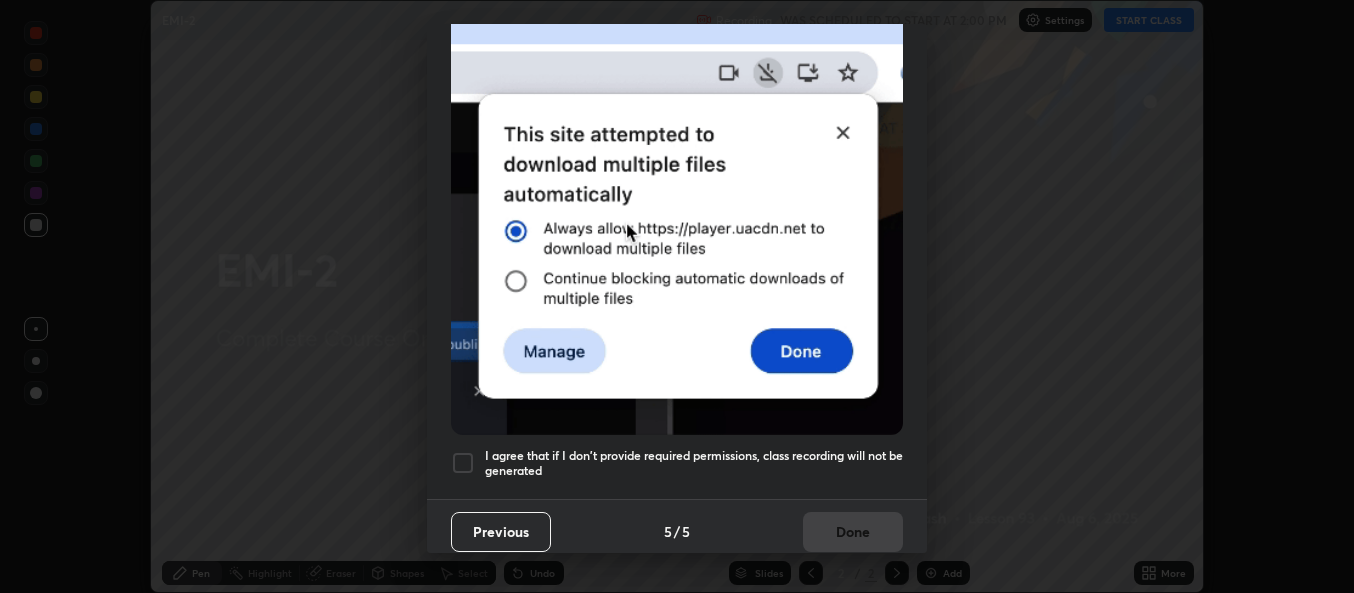 click on "I agree that if I don't provide required permissions, class recording will not be generated" at bounding box center [677, 463] 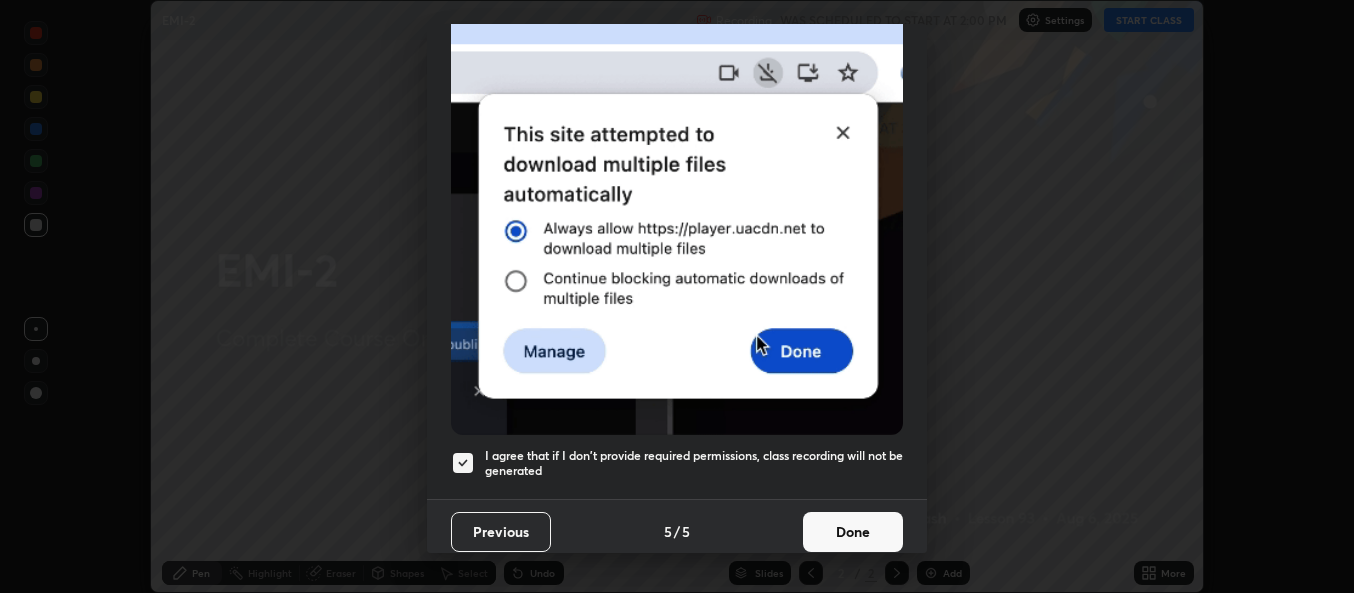 click on "Done" at bounding box center (853, 532) 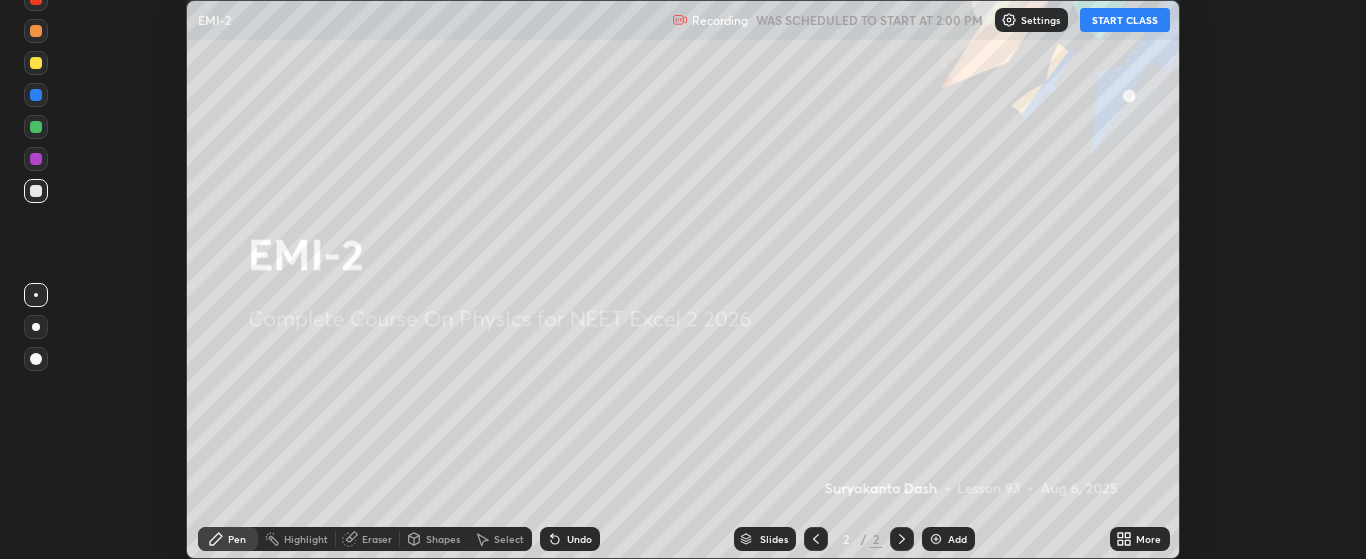 scroll, scrollTop: 99441, scrollLeft: 98634, axis: both 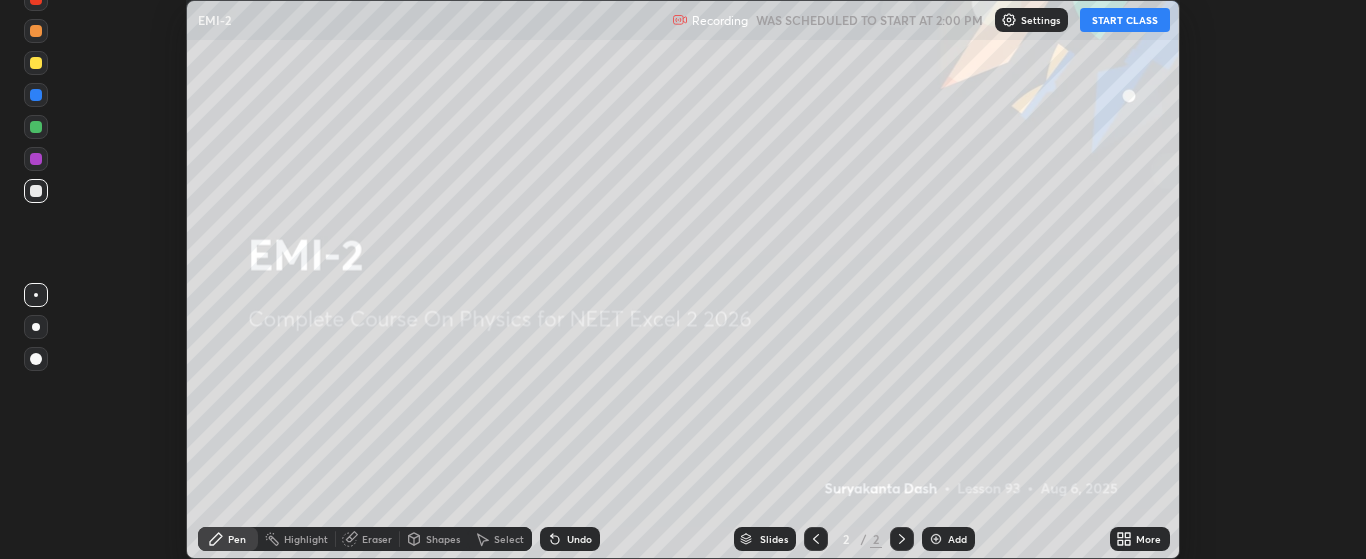 click on "More" at bounding box center [1148, 539] 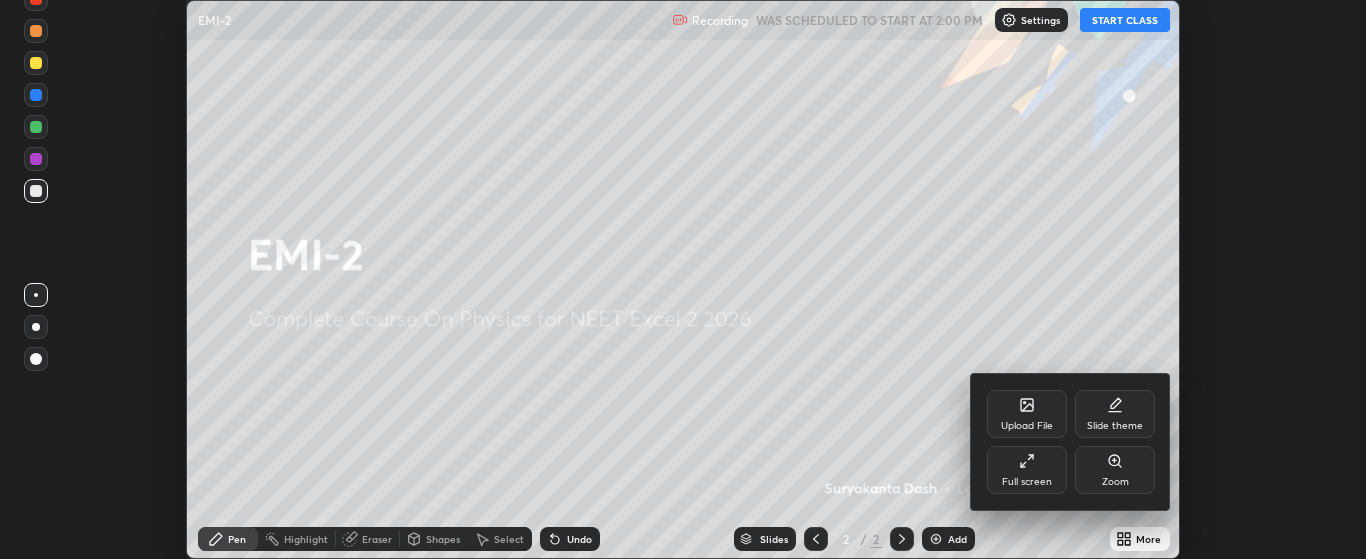 click on "Full screen" at bounding box center [1027, 470] 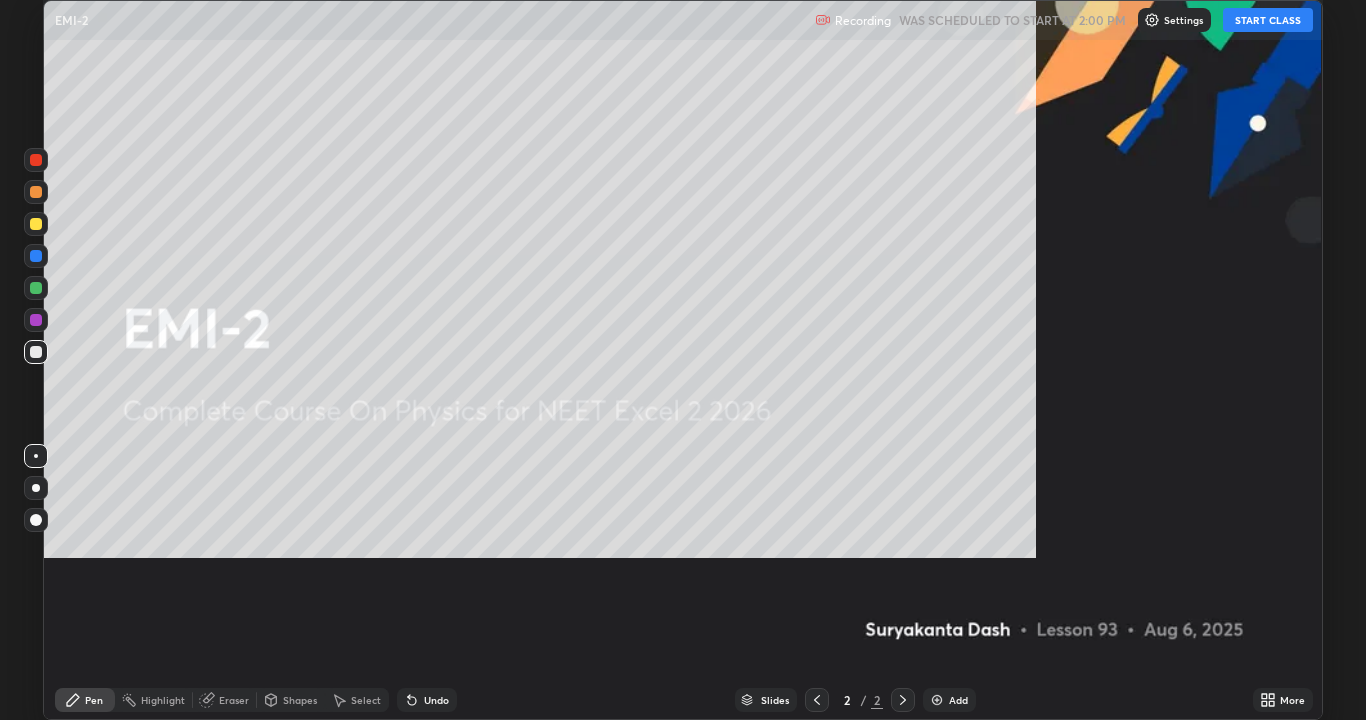 scroll, scrollTop: 99280, scrollLeft: 98634, axis: both 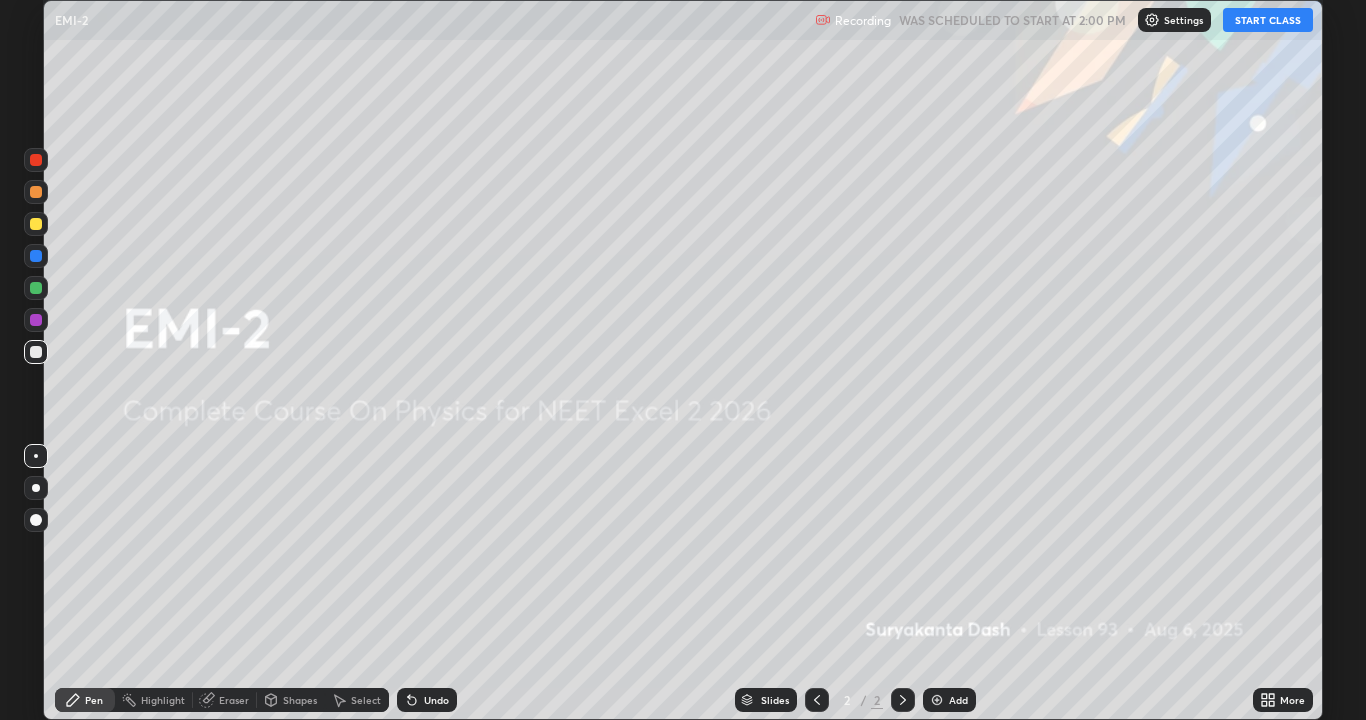click on "Add" at bounding box center (949, 700) 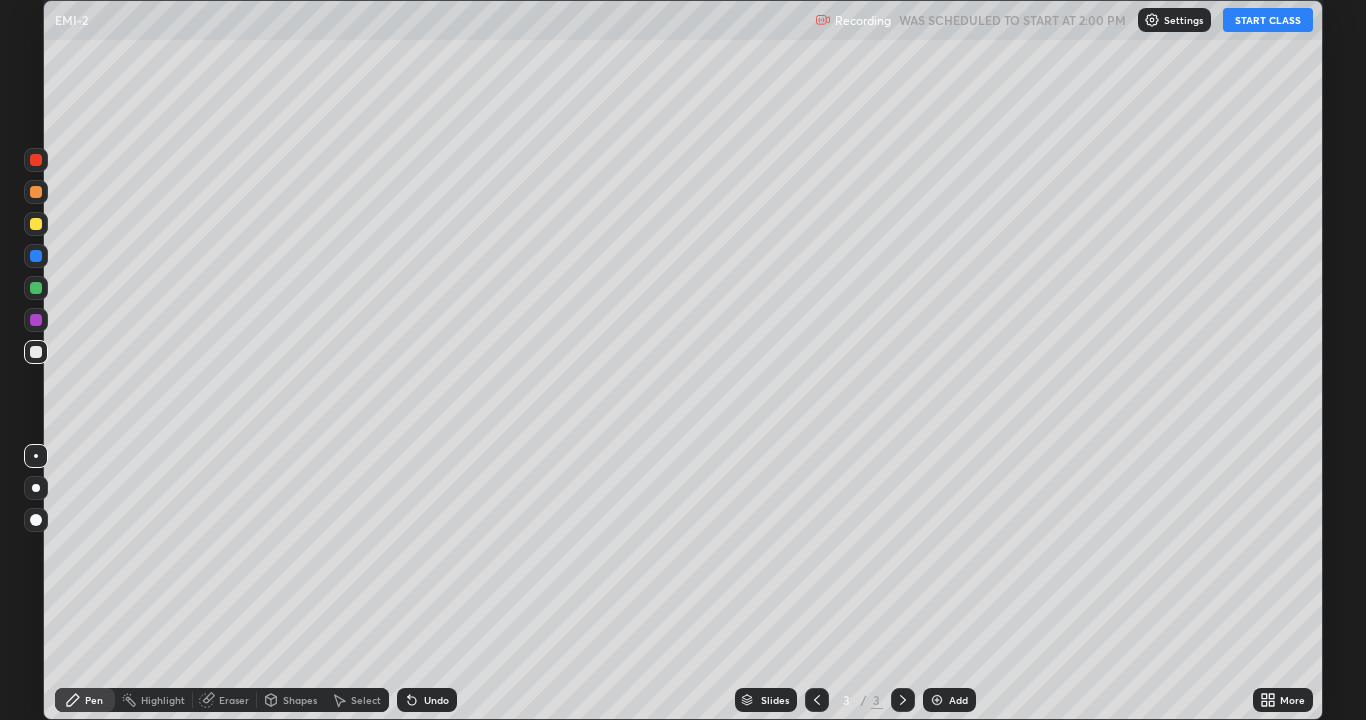 click on "START CLASS" at bounding box center [1268, 20] 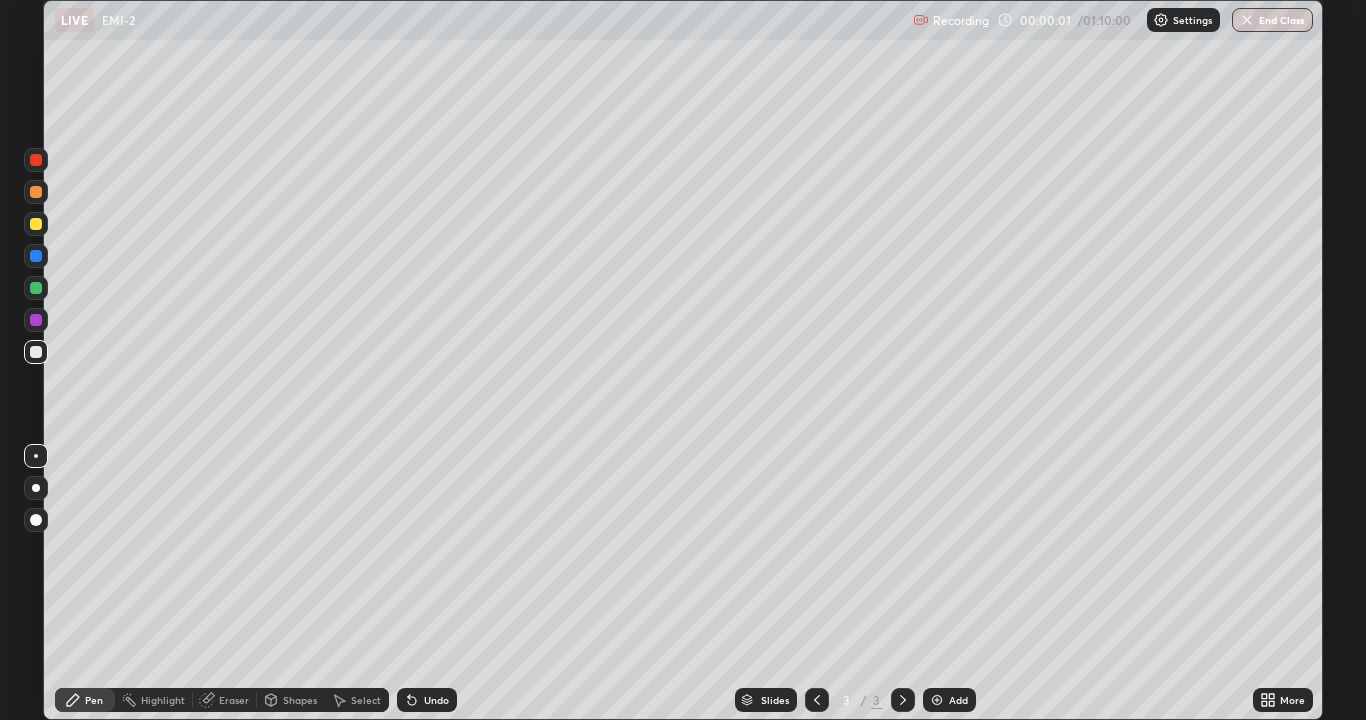 click at bounding box center (36, 288) 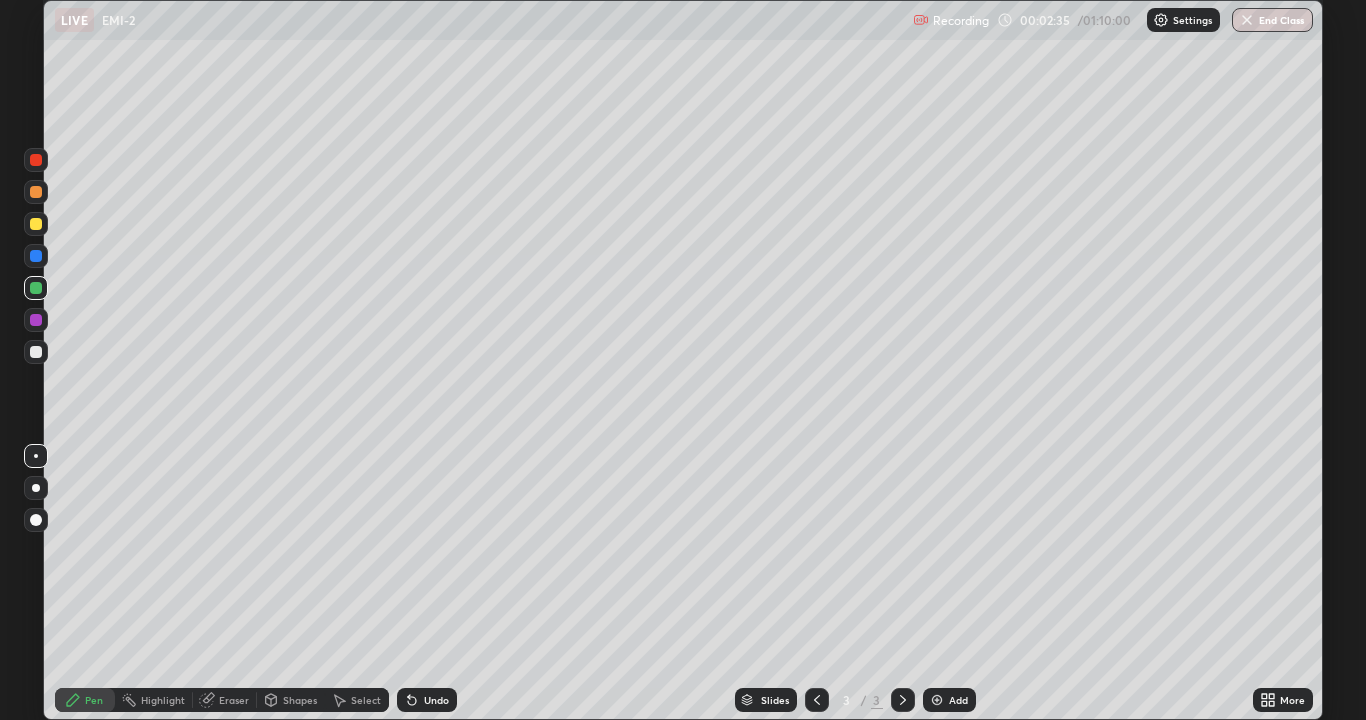 click at bounding box center (36, 288) 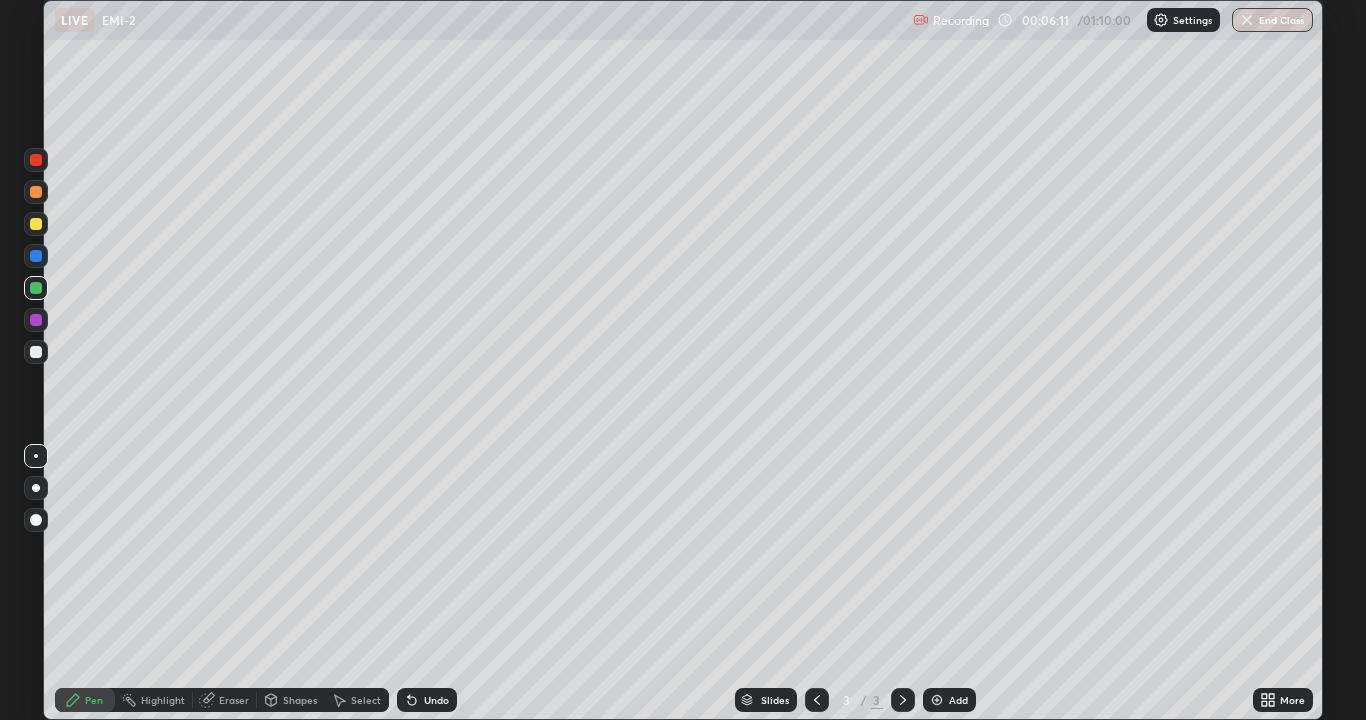 click on "Undo" at bounding box center (436, 700) 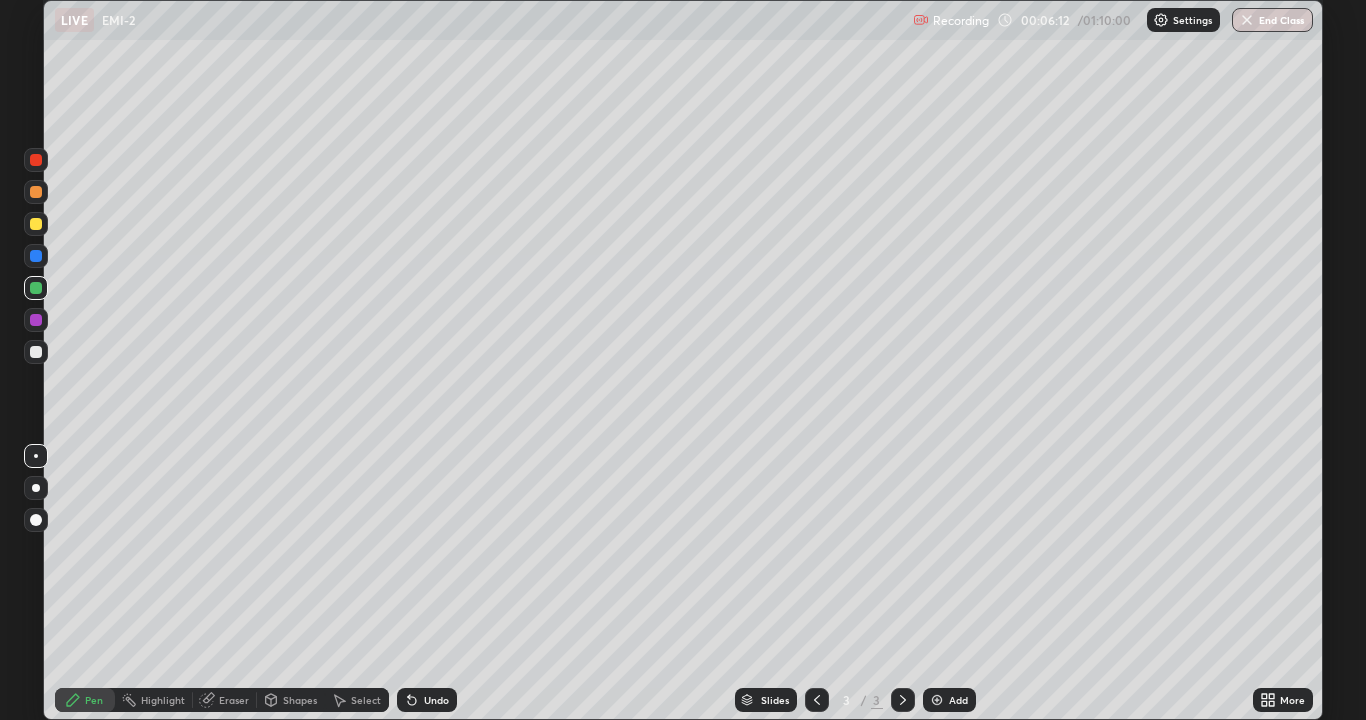 click on "Undo" at bounding box center (436, 700) 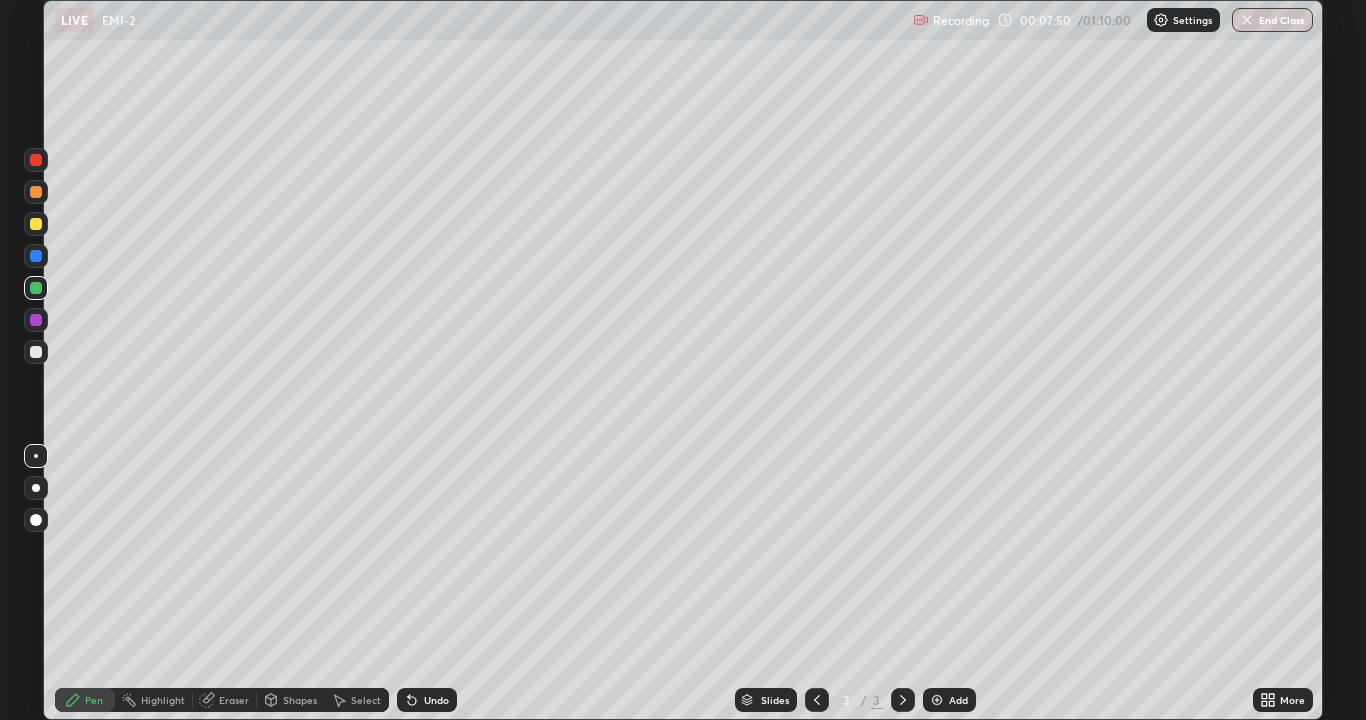 click on "Undo" at bounding box center [436, 700] 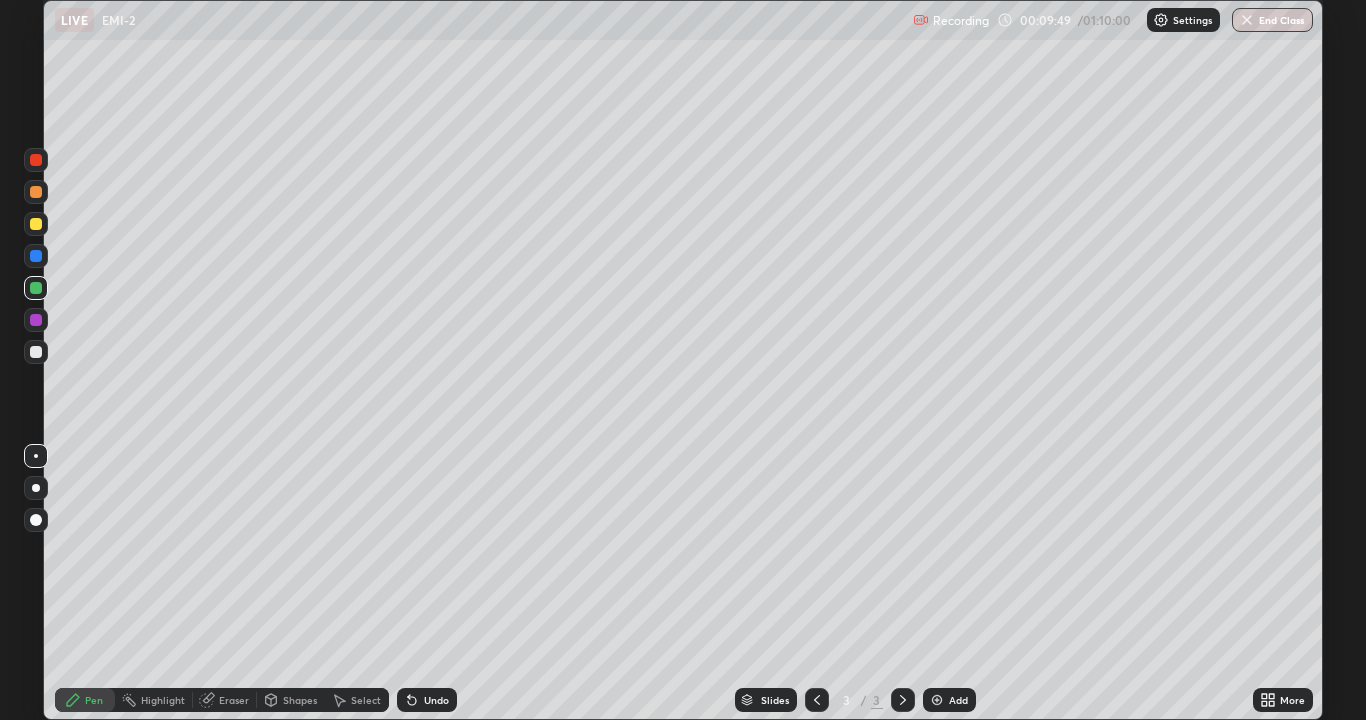 click on "Undo" at bounding box center (436, 700) 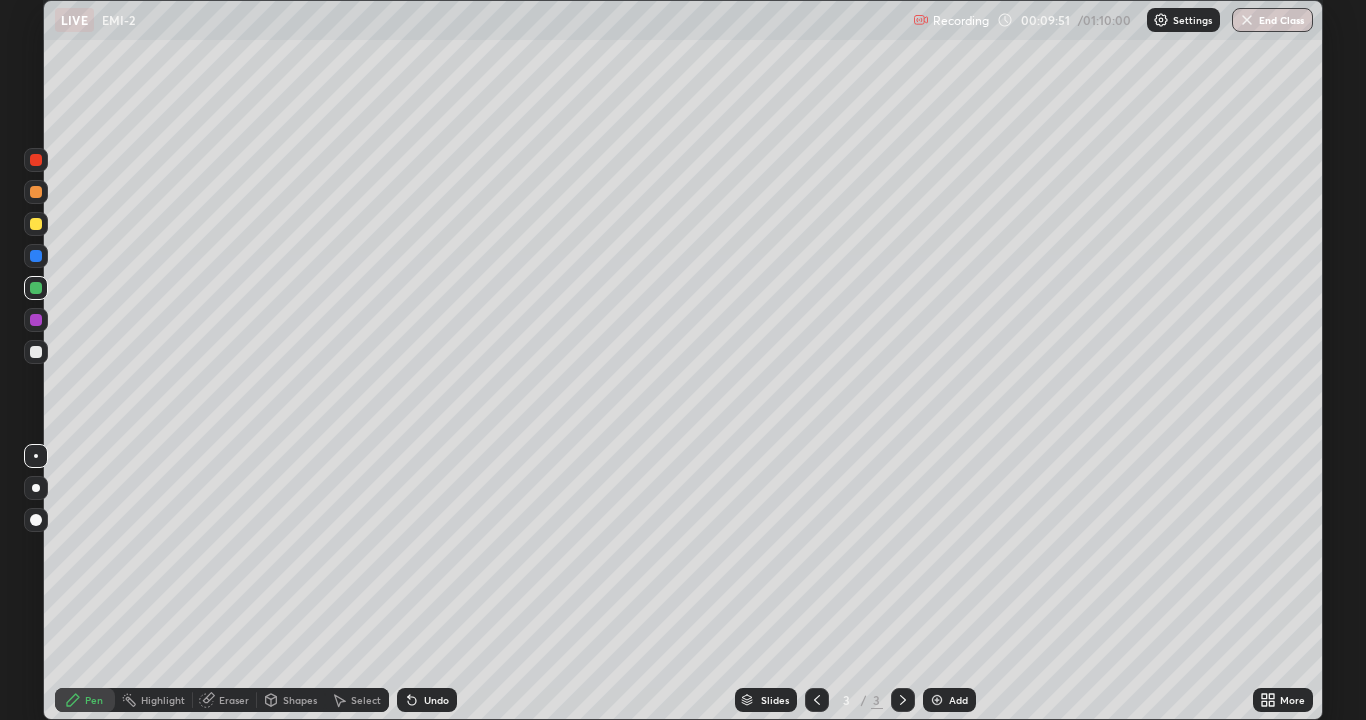 click on "Undo" at bounding box center (436, 700) 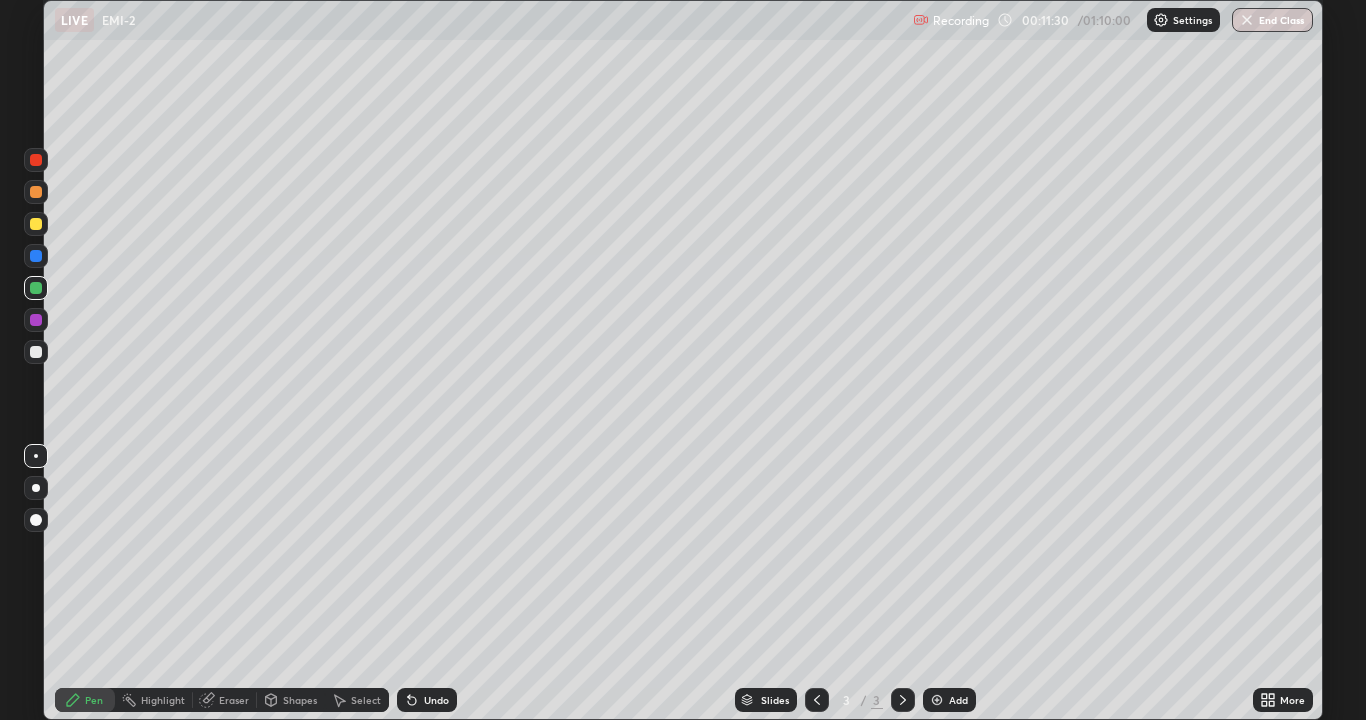 click at bounding box center (937, 700) 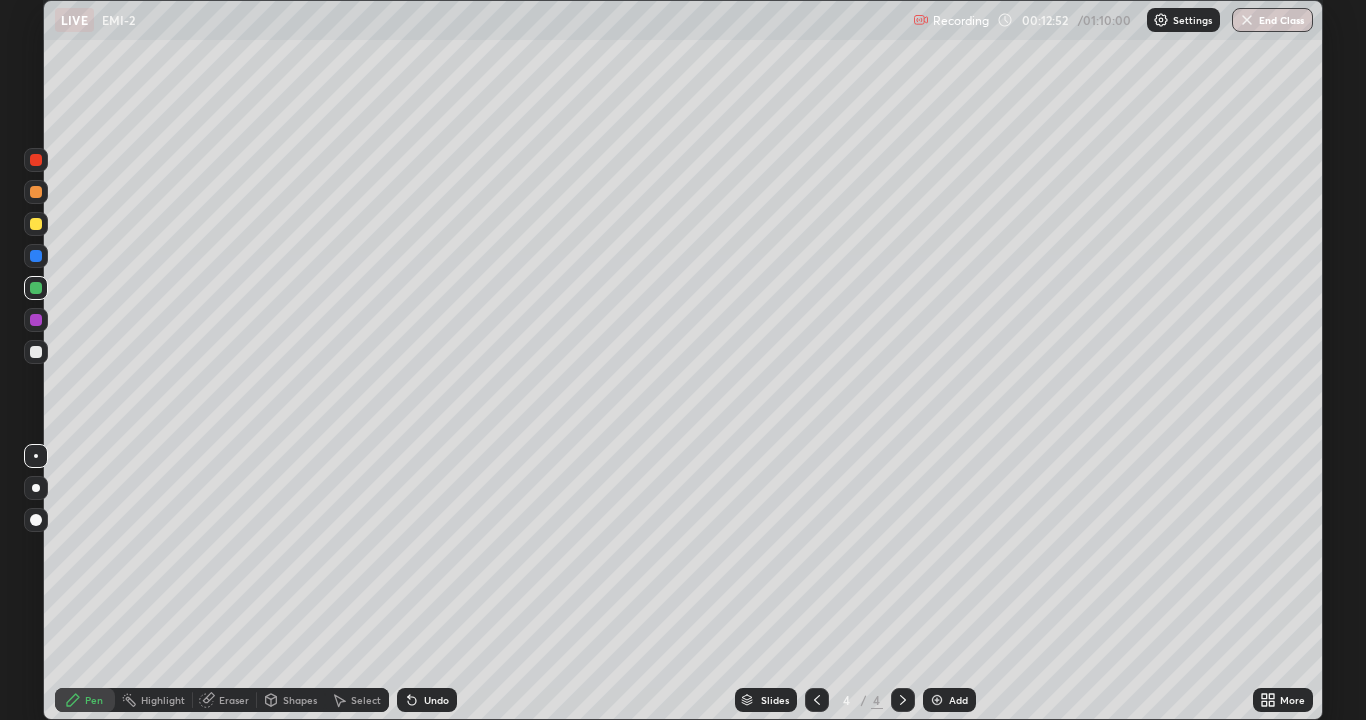 click on "Undo" at bounding box center [436, 700] 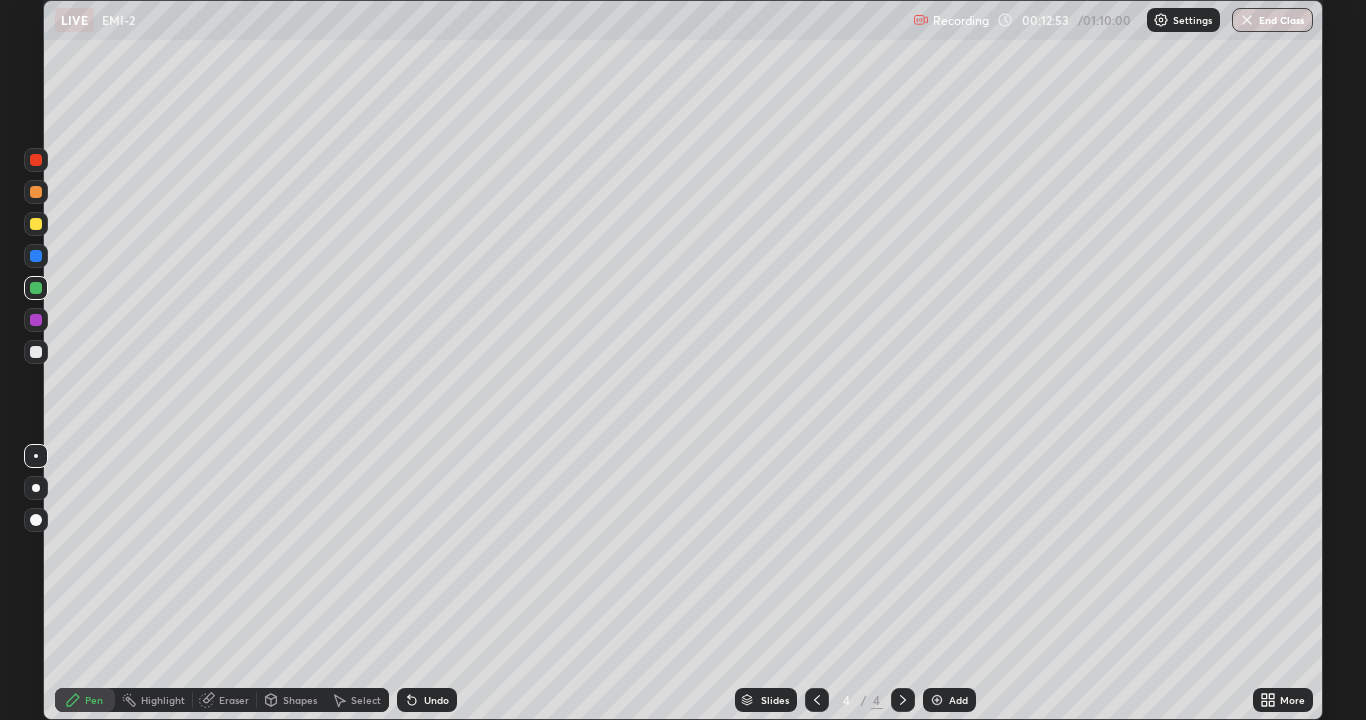 click 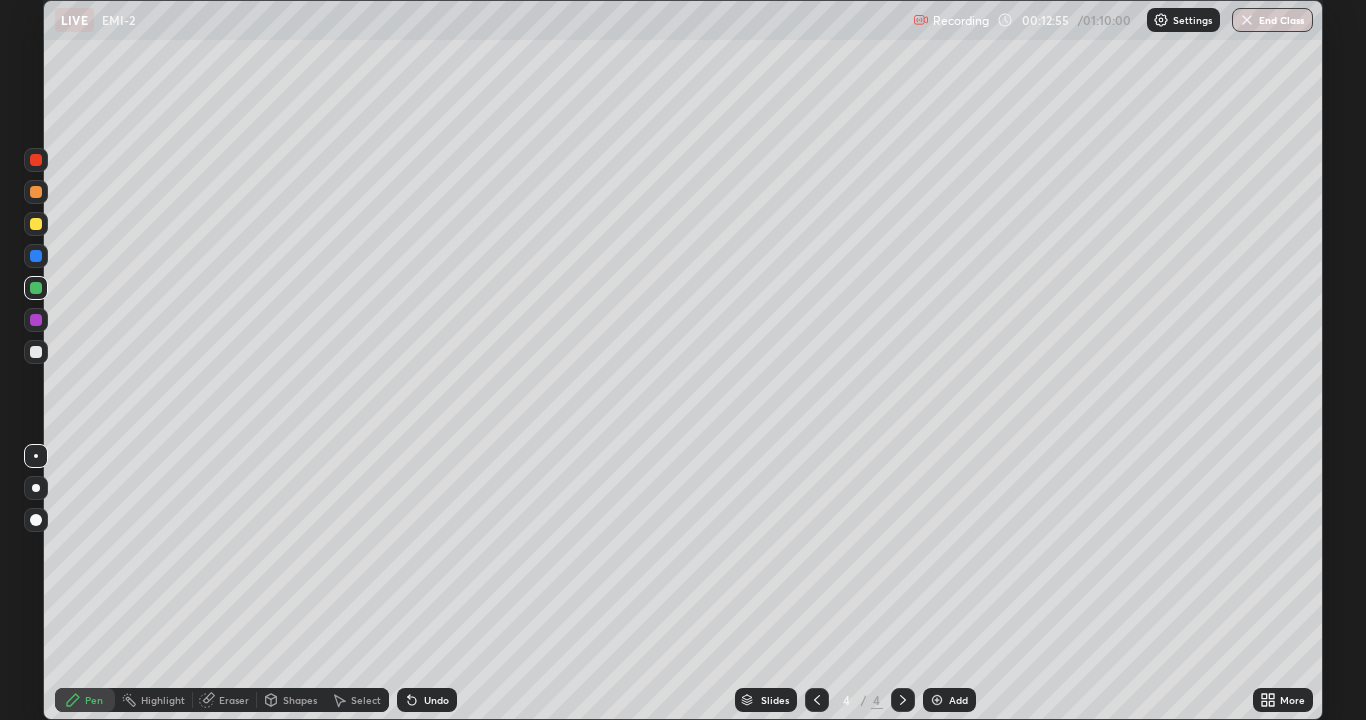 click on "Undo" at bounding box center [427, 700] 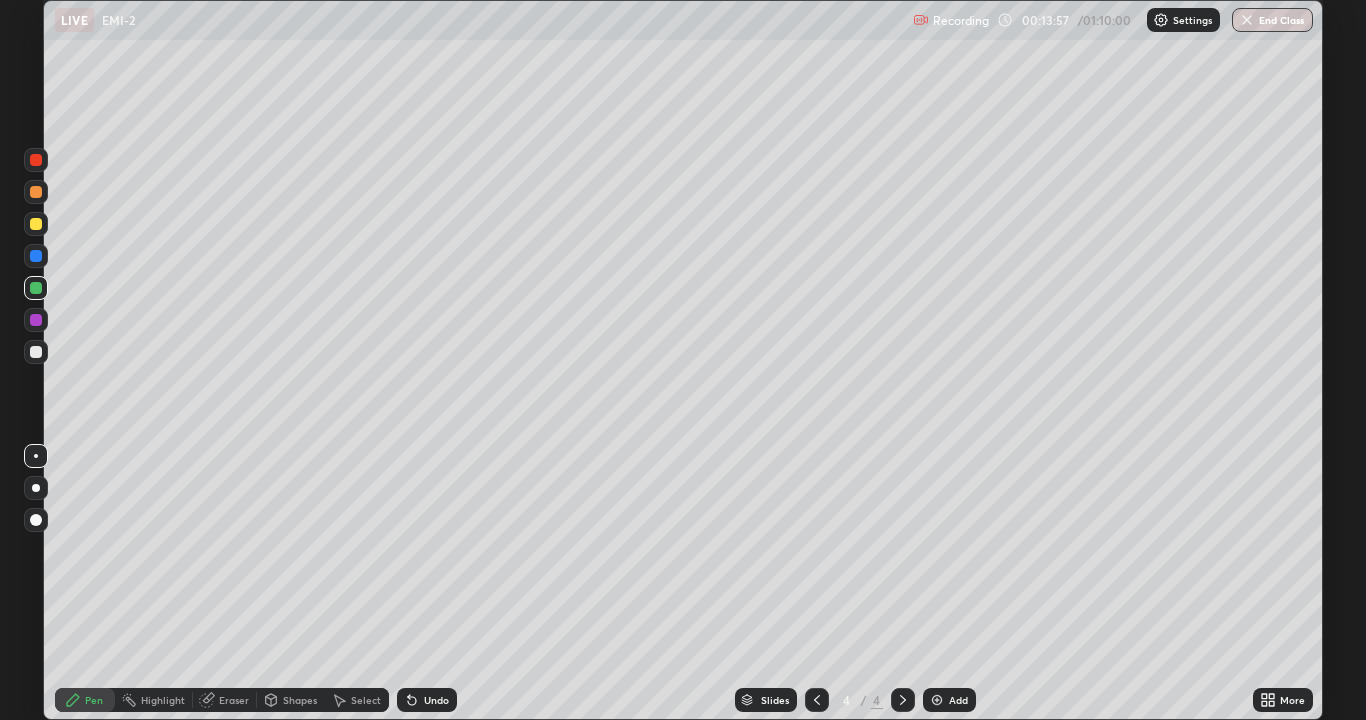 click at bounding box center (36, 320) 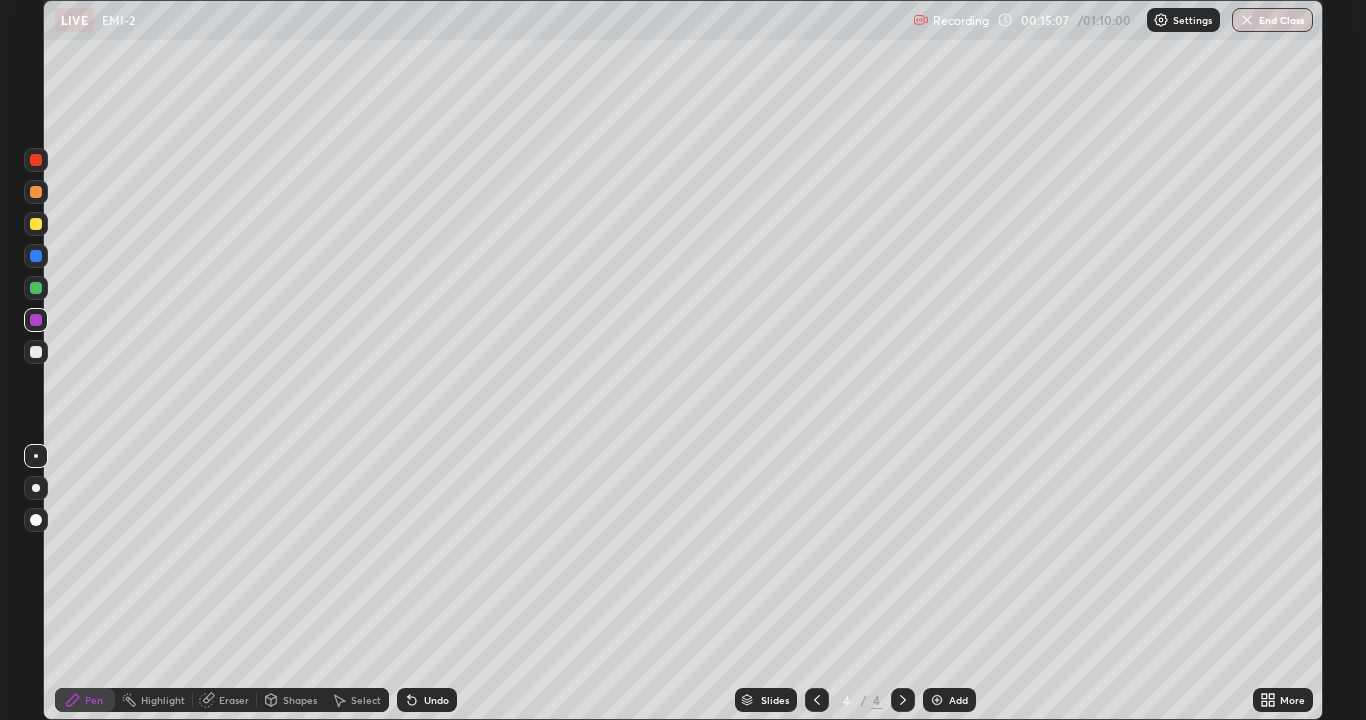 click at bounding box center [36, 288] 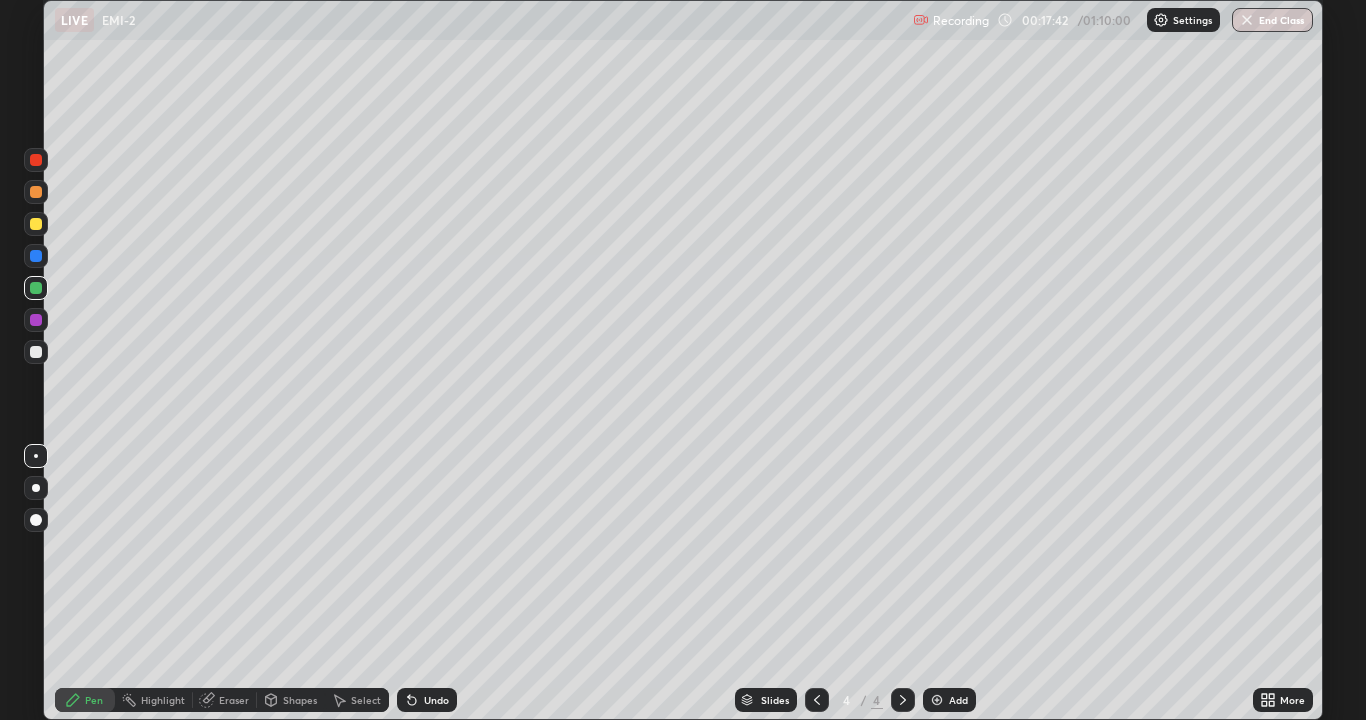 click at bounding box center (36, 320) 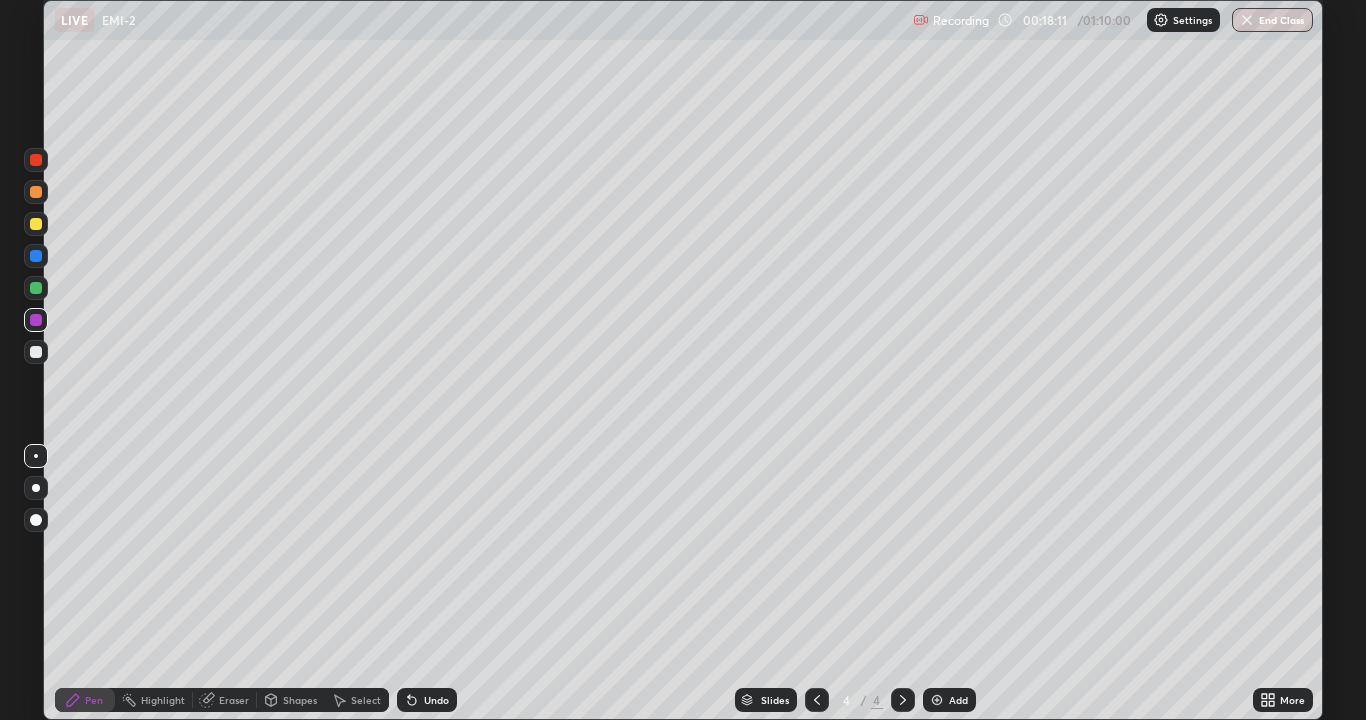 click at bounding box center (36, 288) 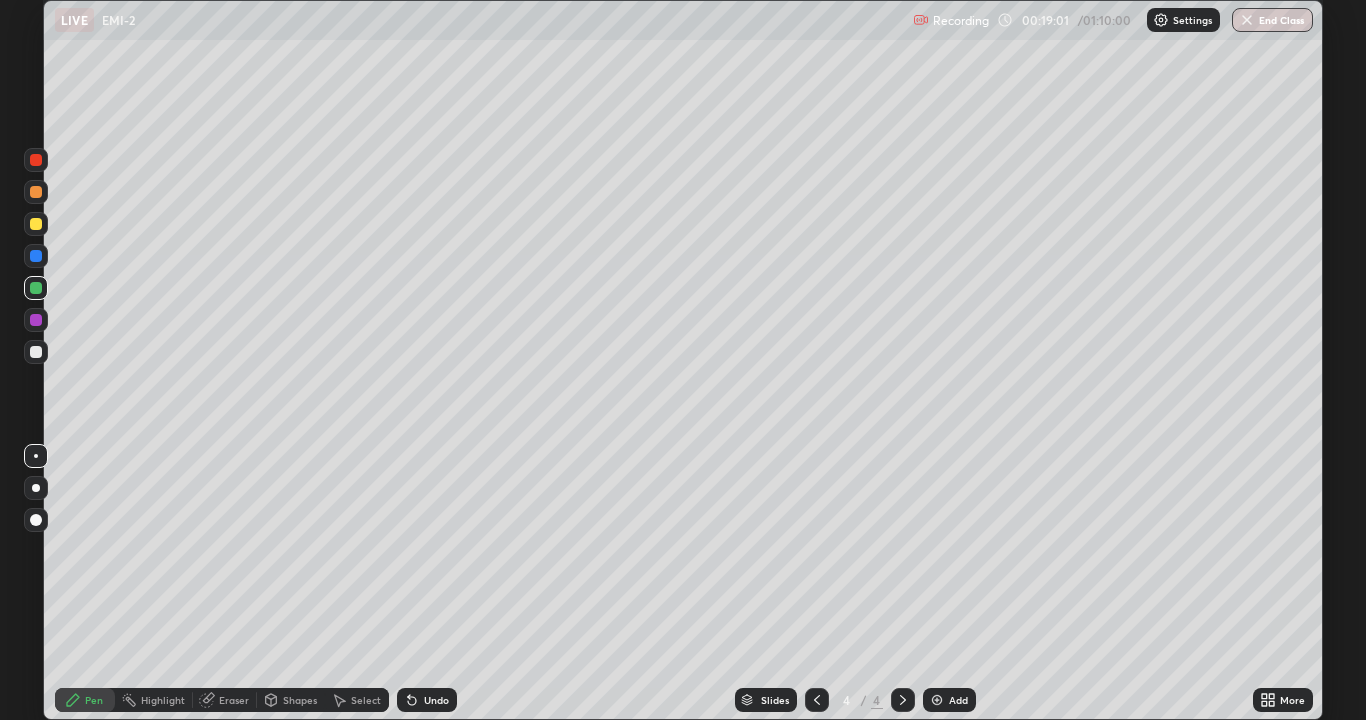 click at bounding box center [937, 700] 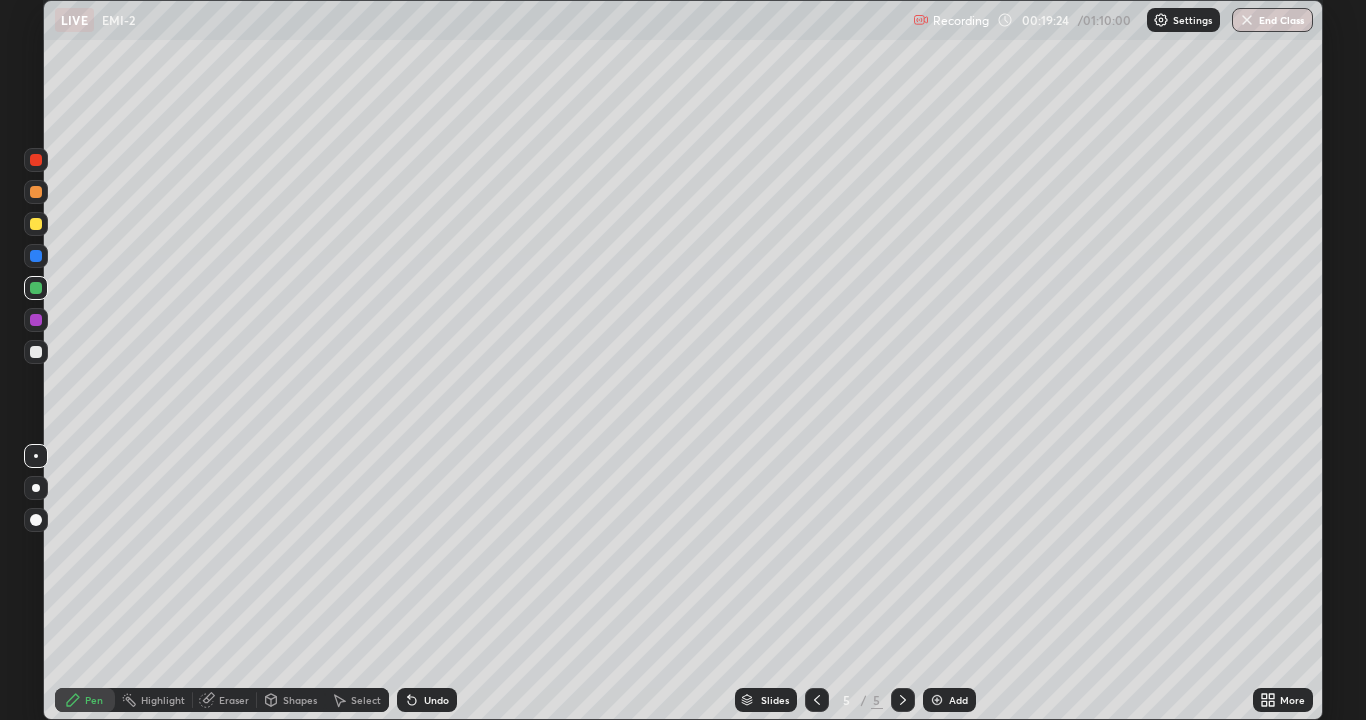 click 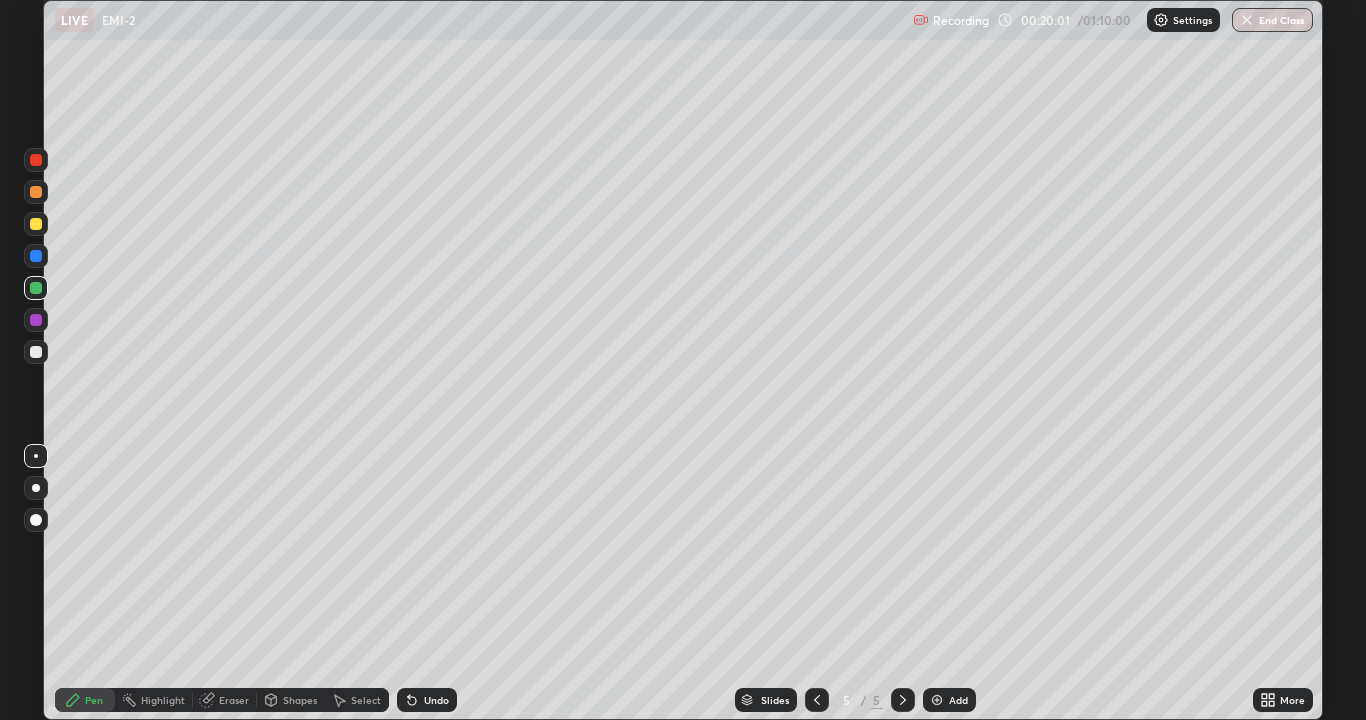 click on "Undo" at bounding box center [436, 700] 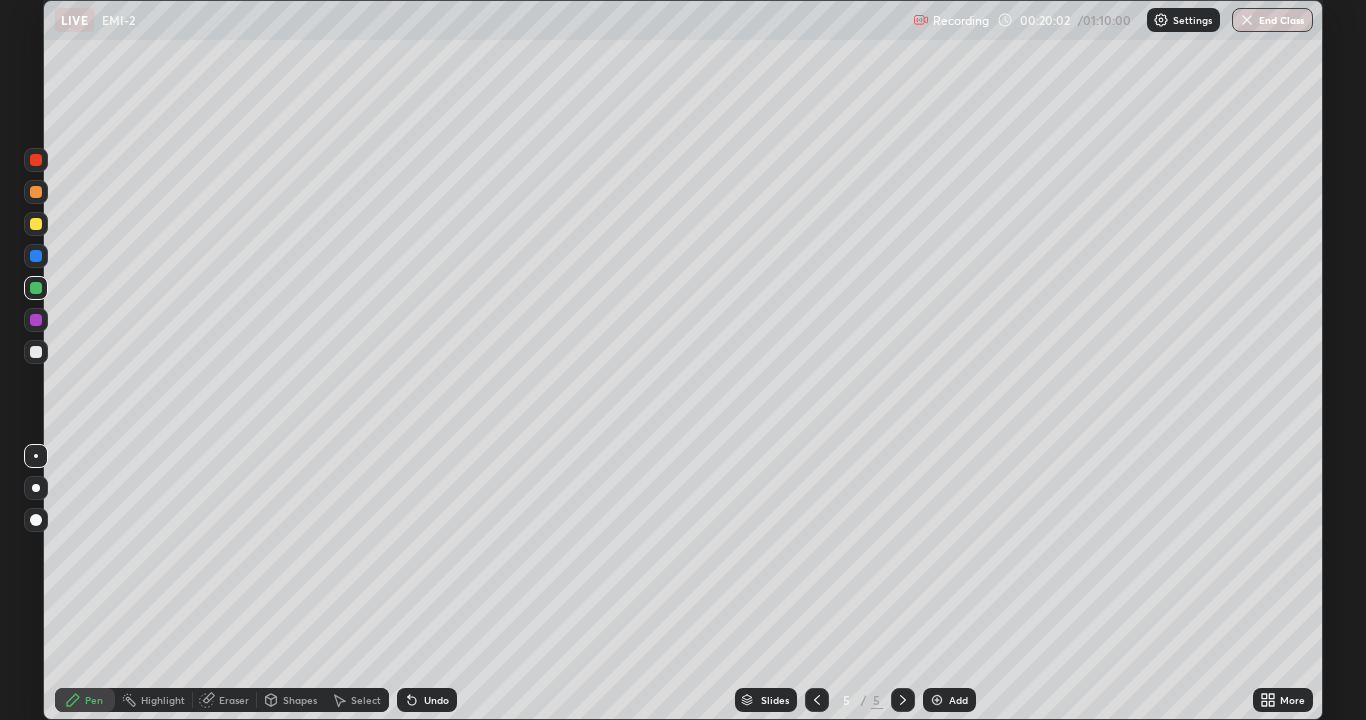 click on "Undo" at bounding box center [436, 700] 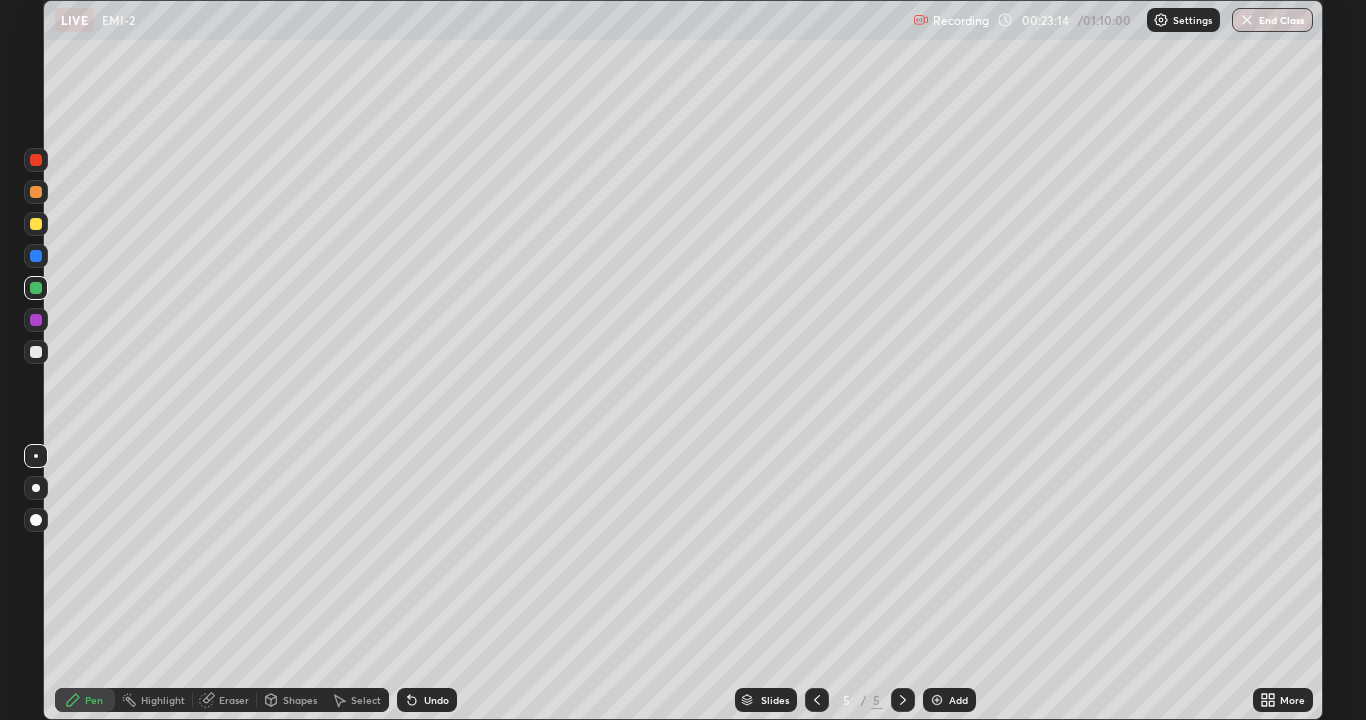 click at bounding box center (817, 700) 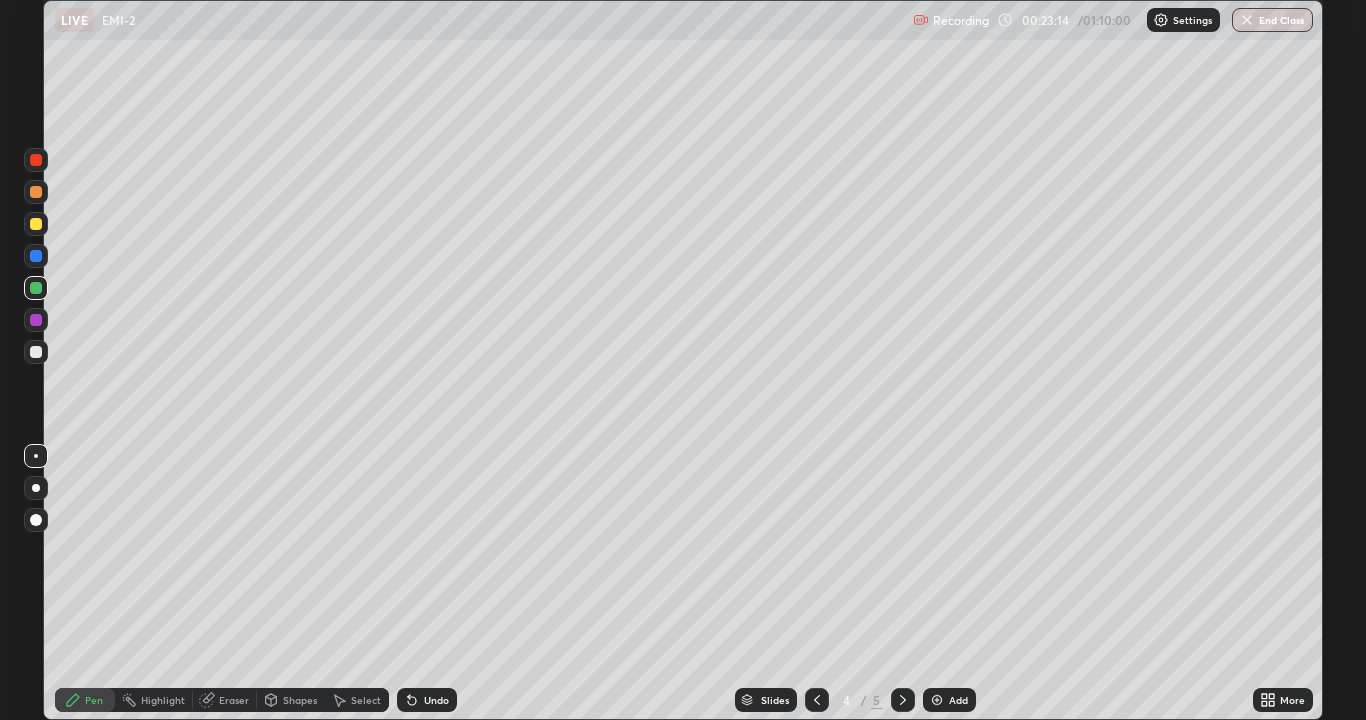 click 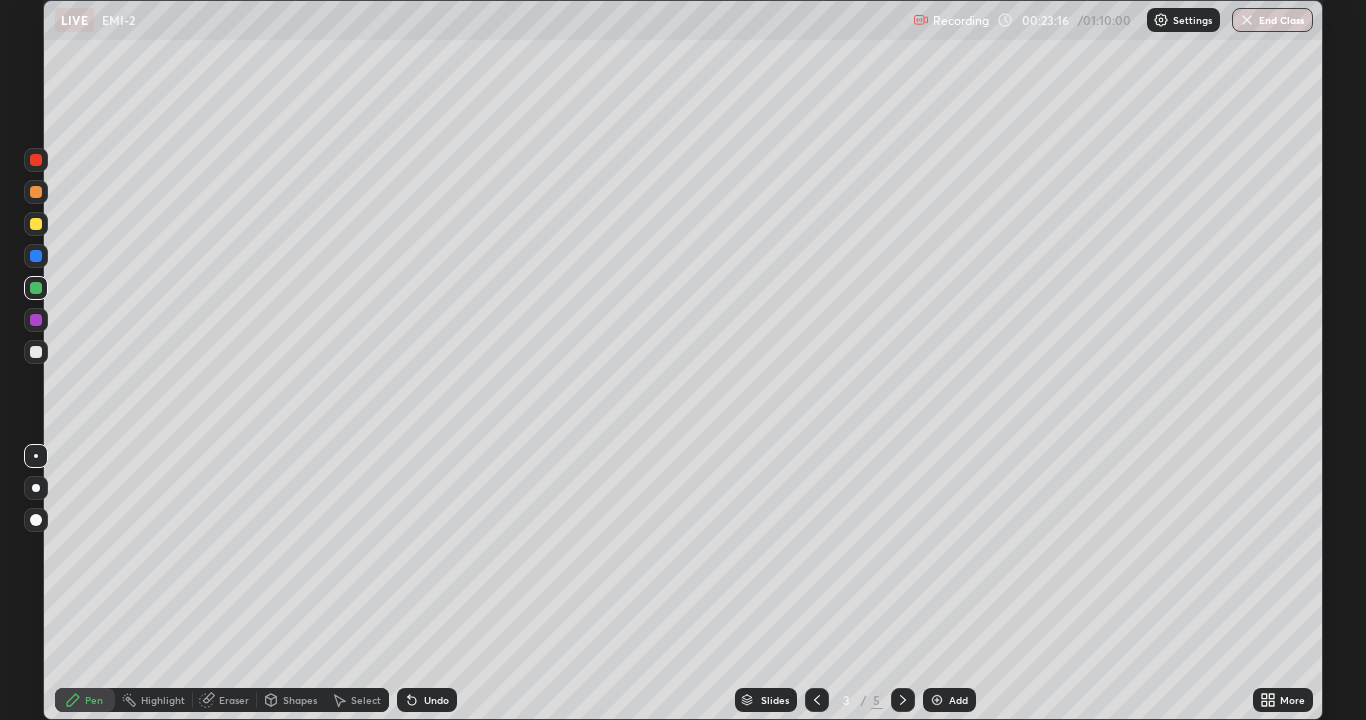click 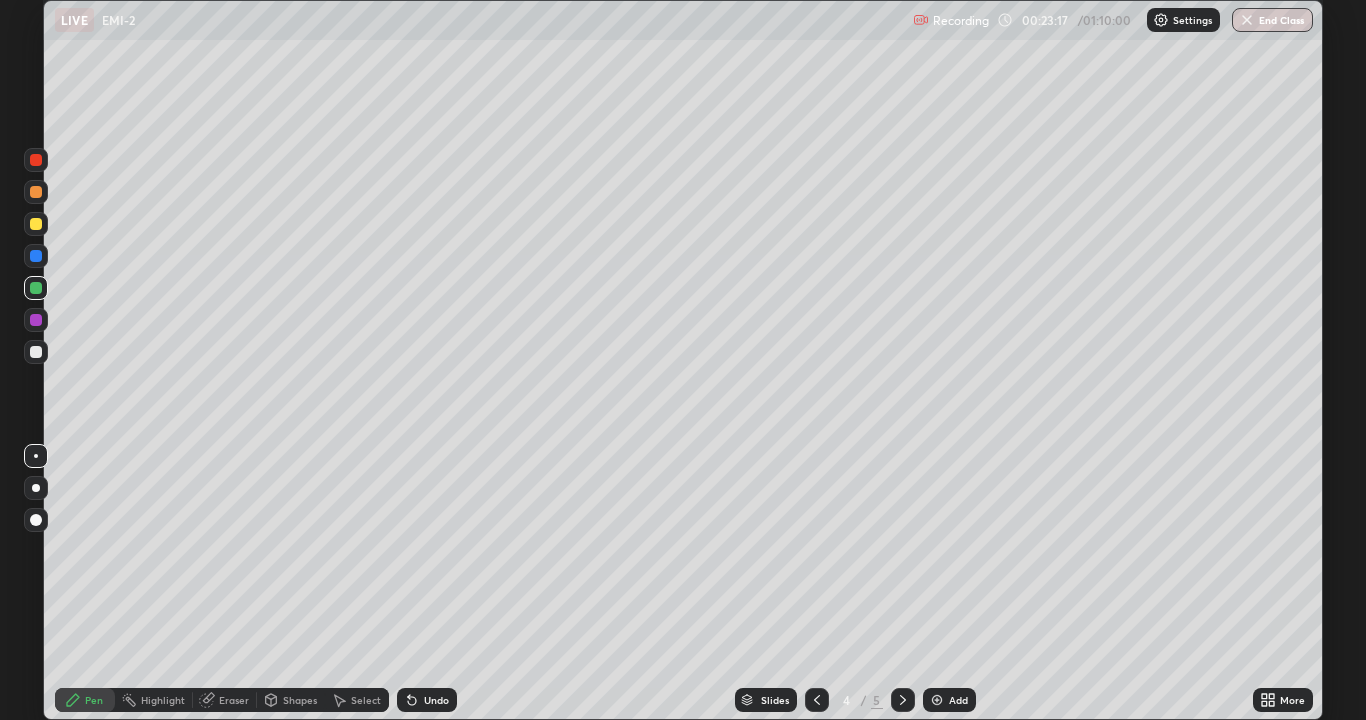 click 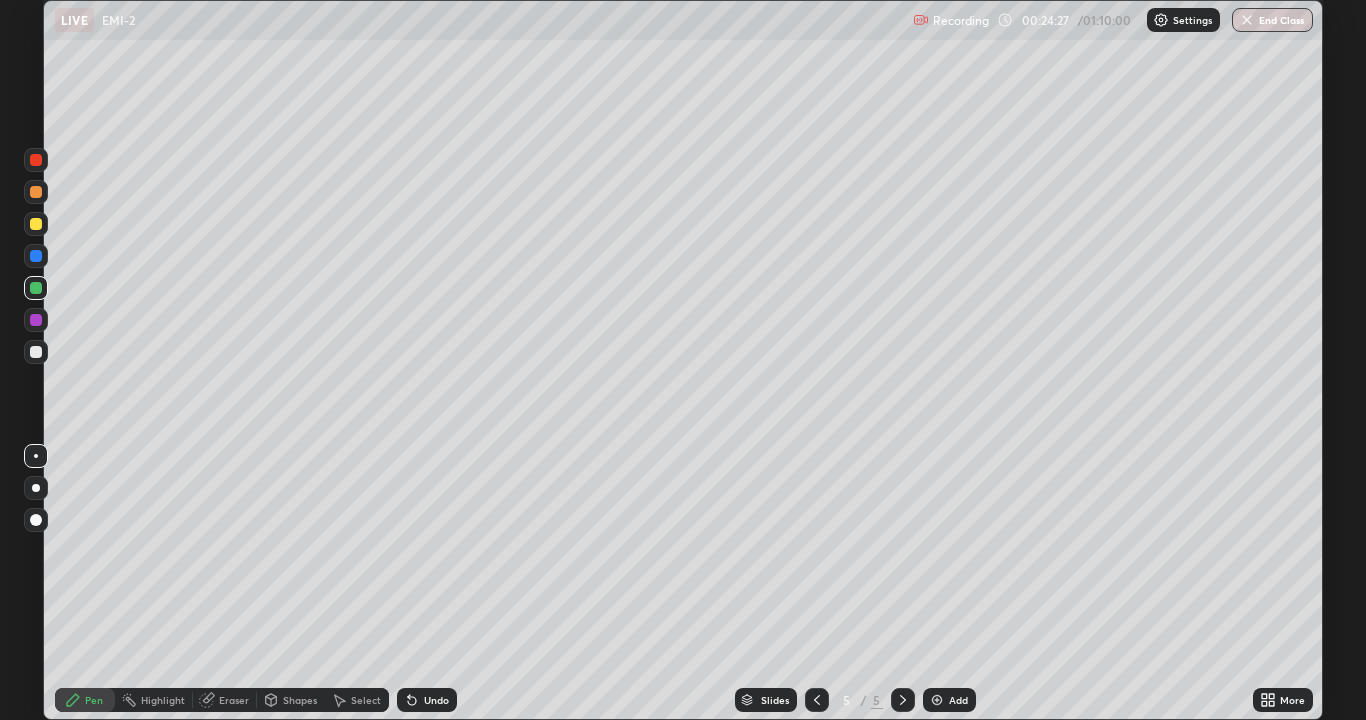 click 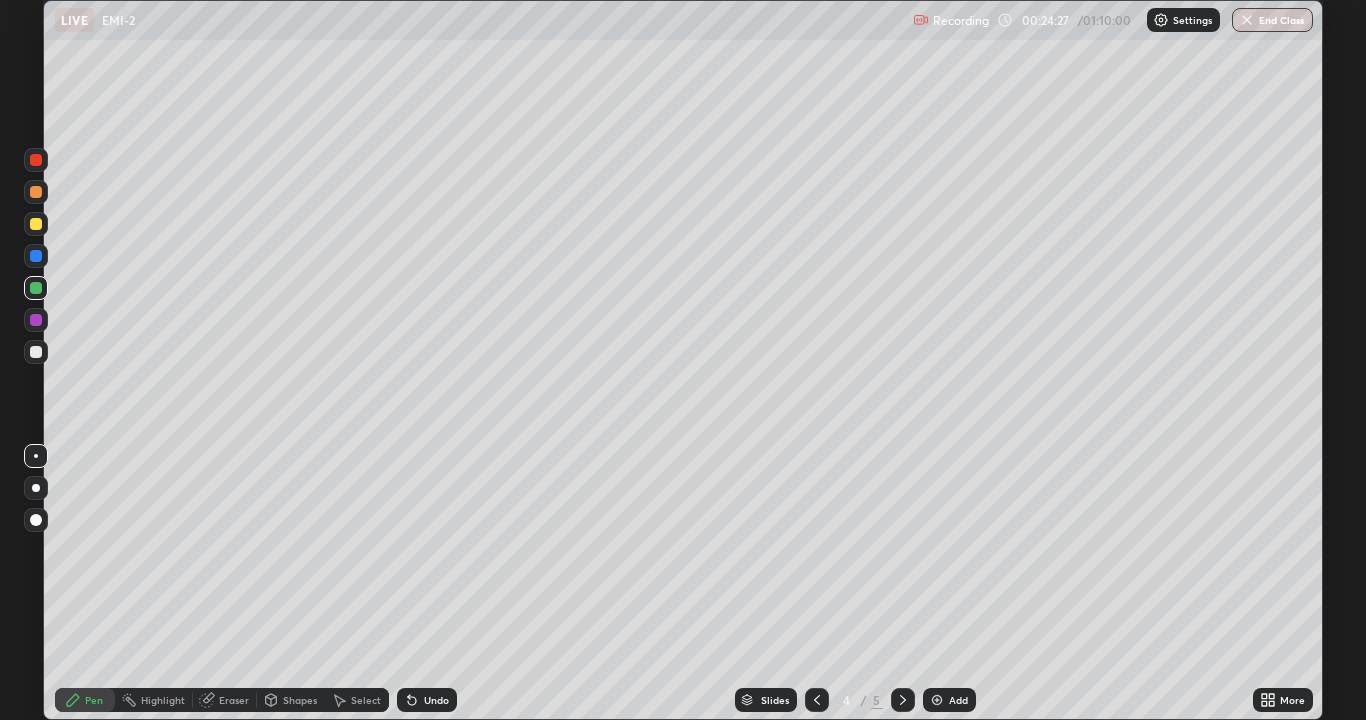 click 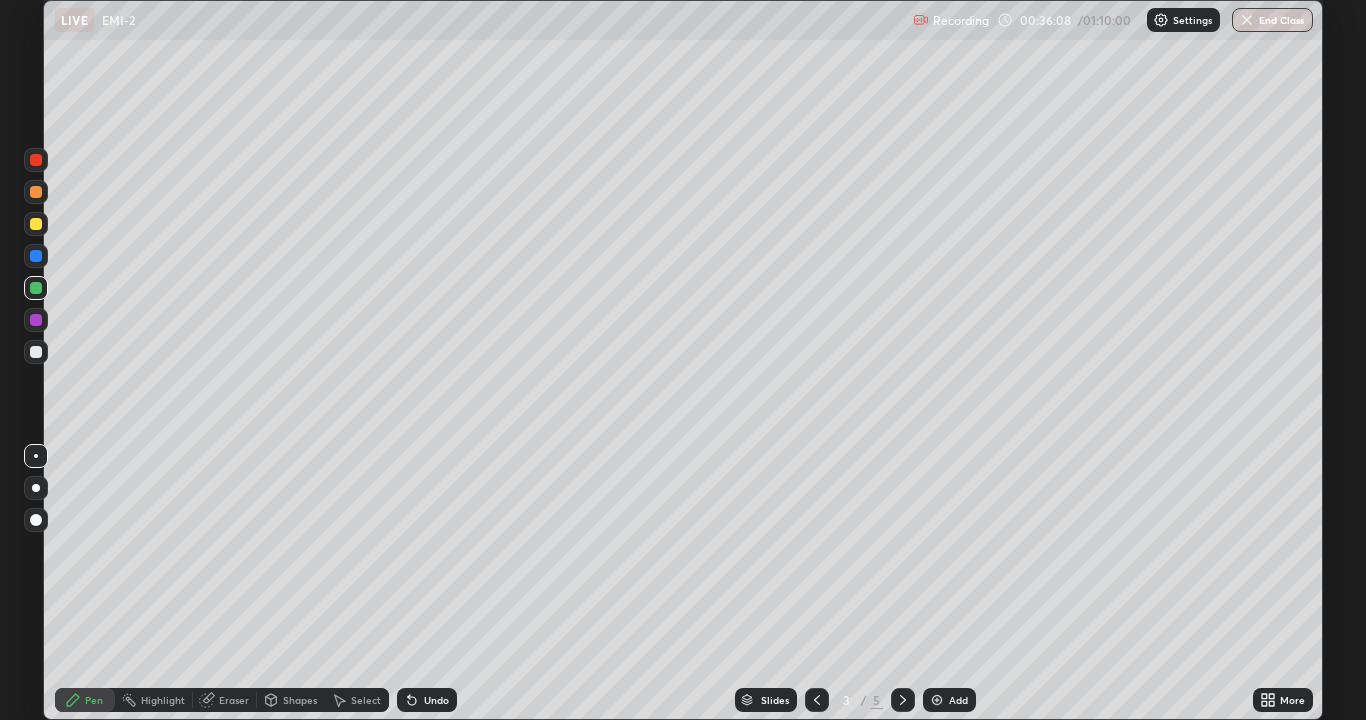 click 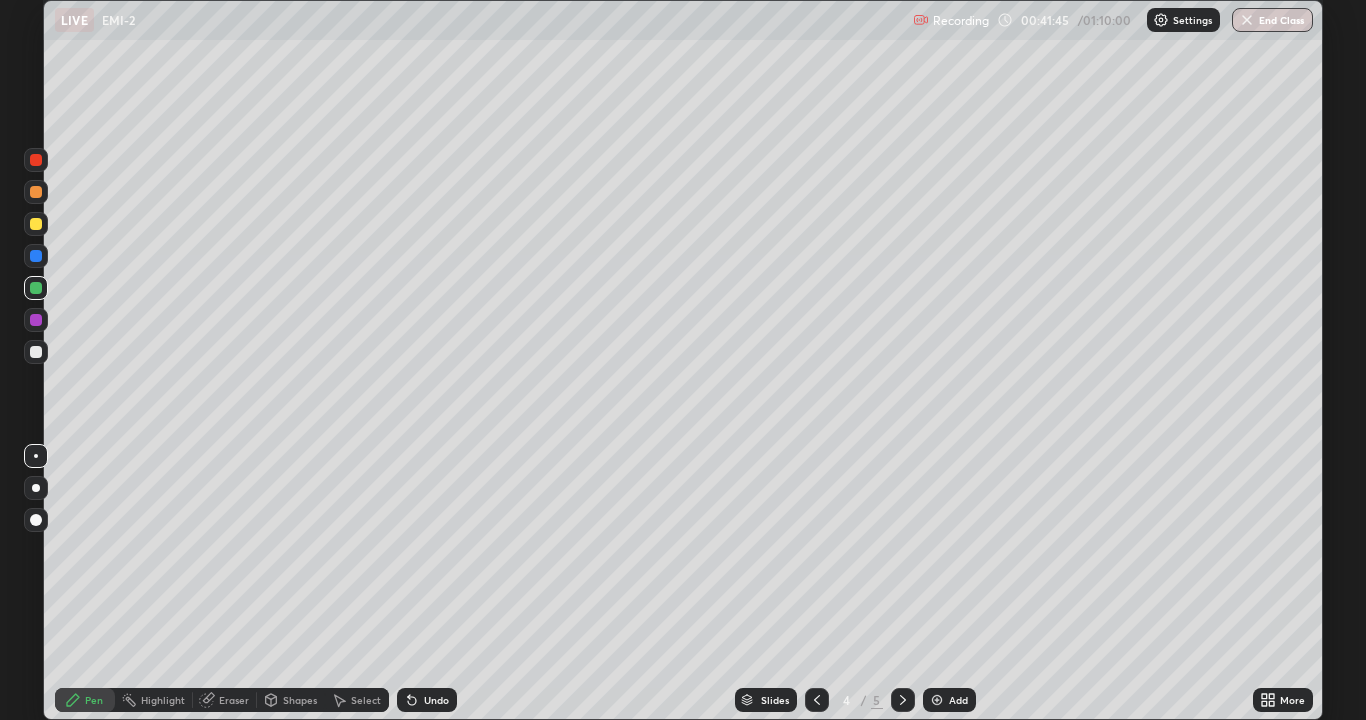 click 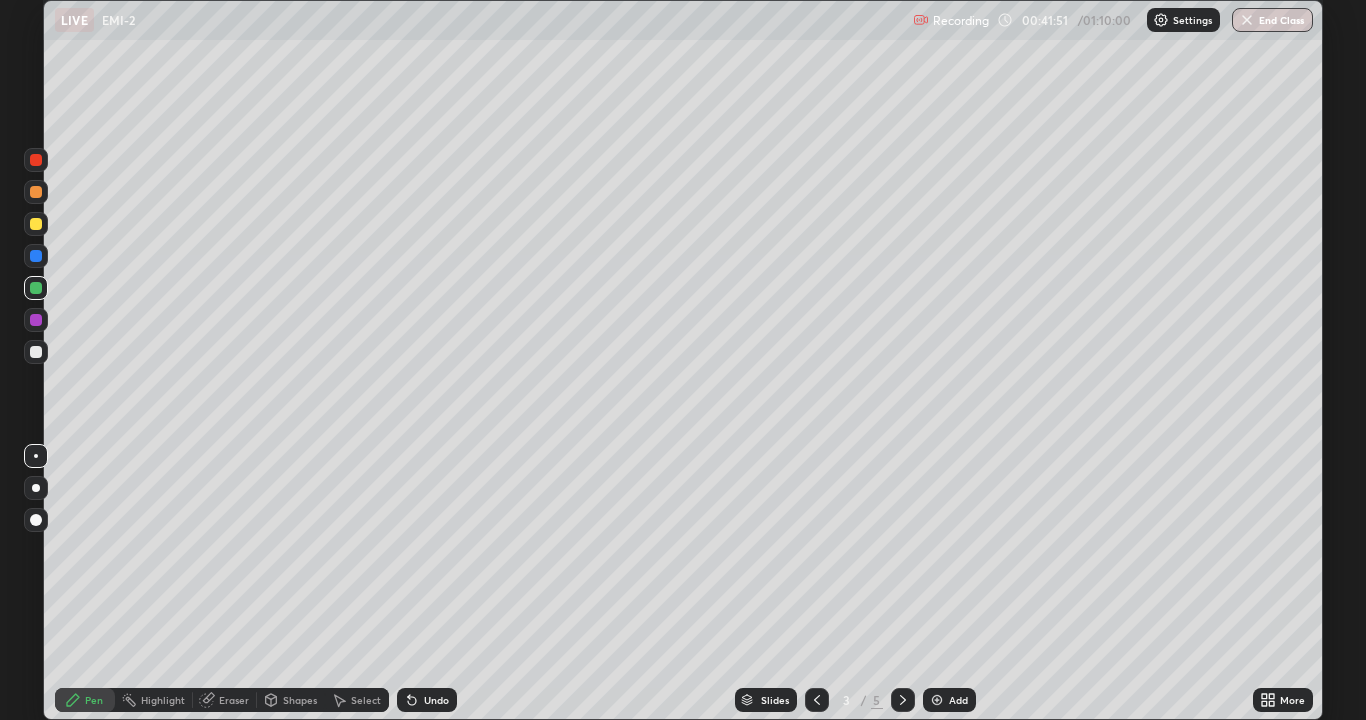 click 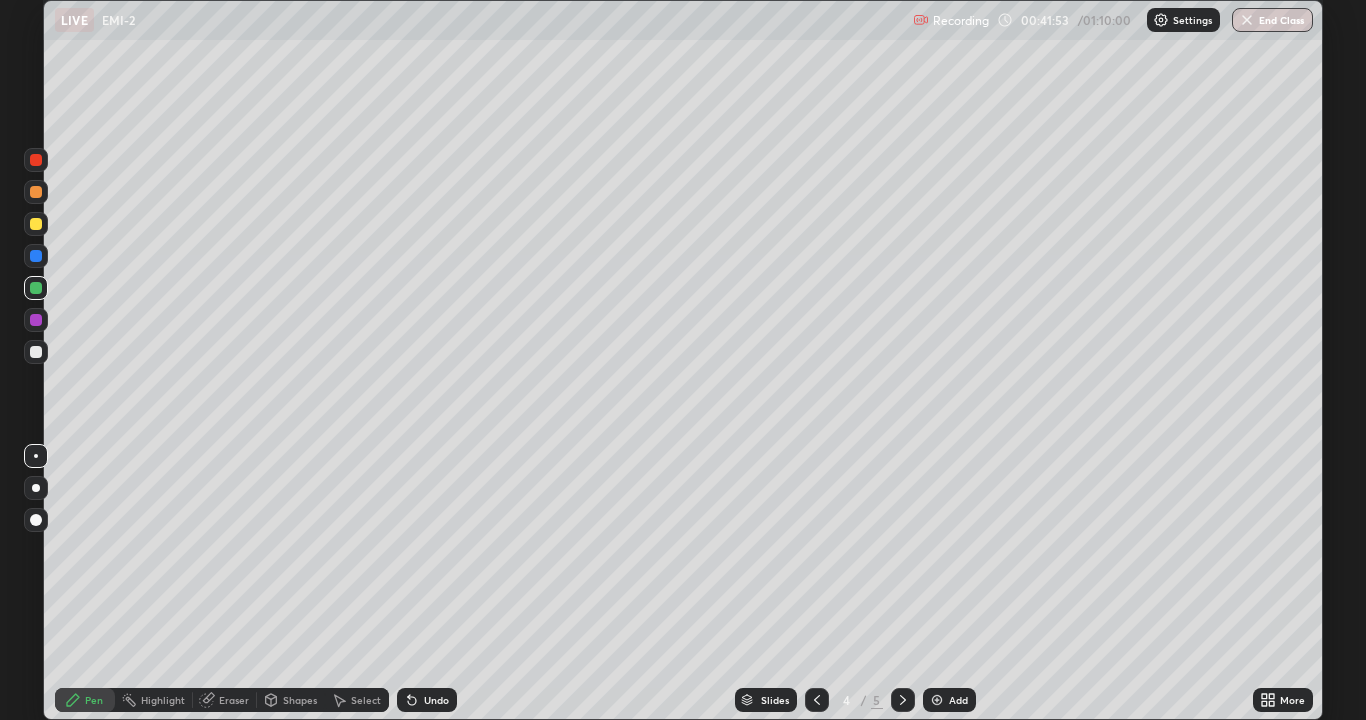 click 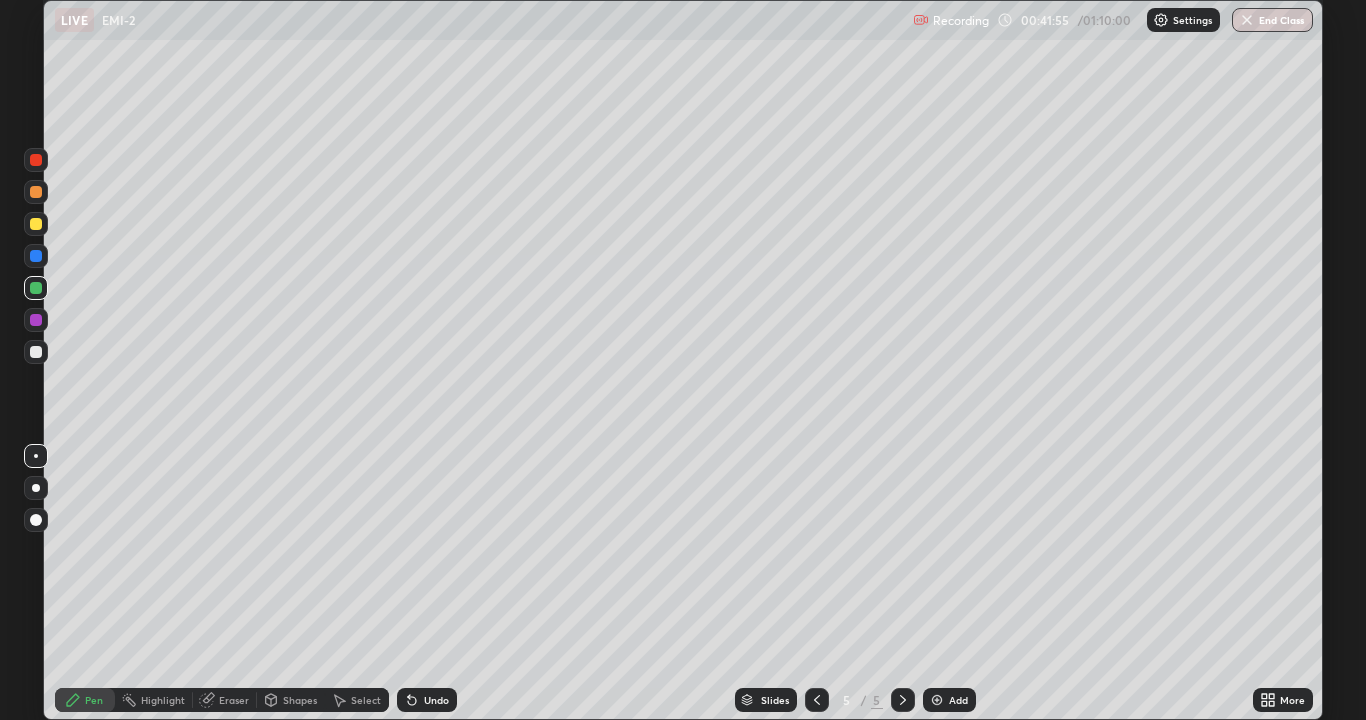 click 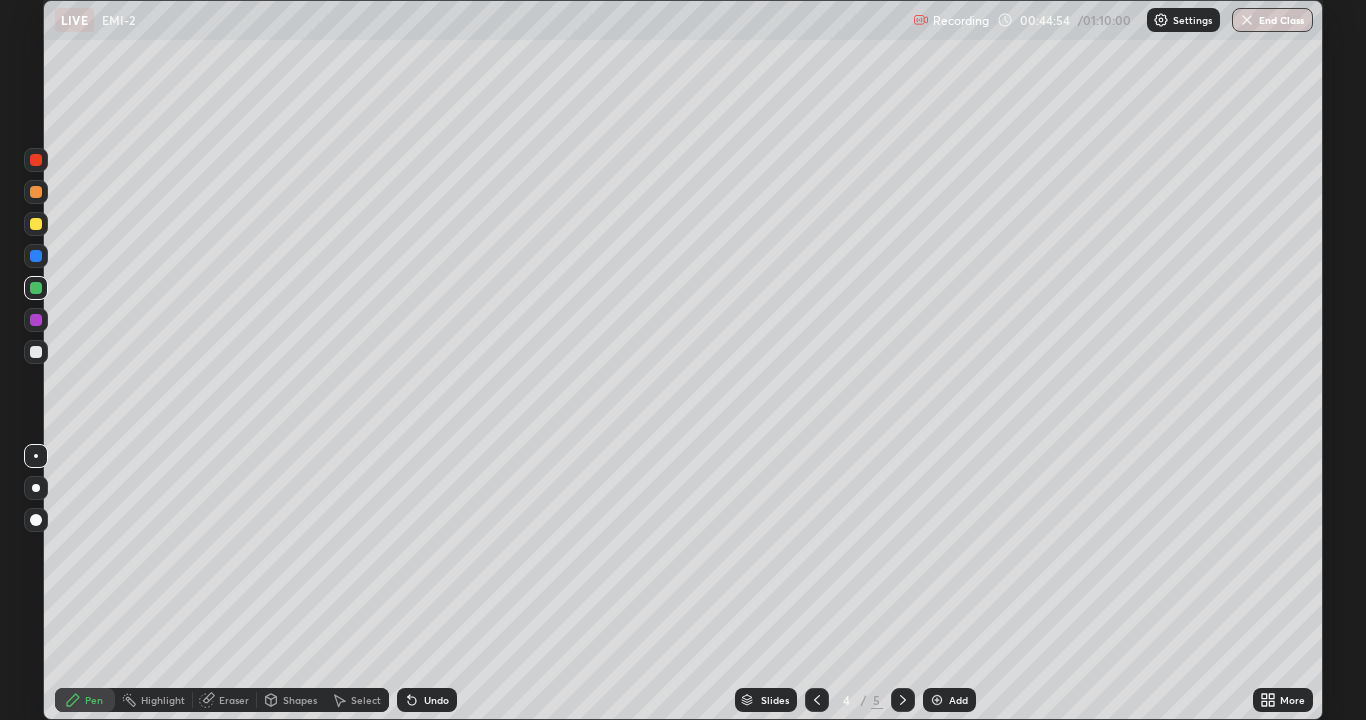 click 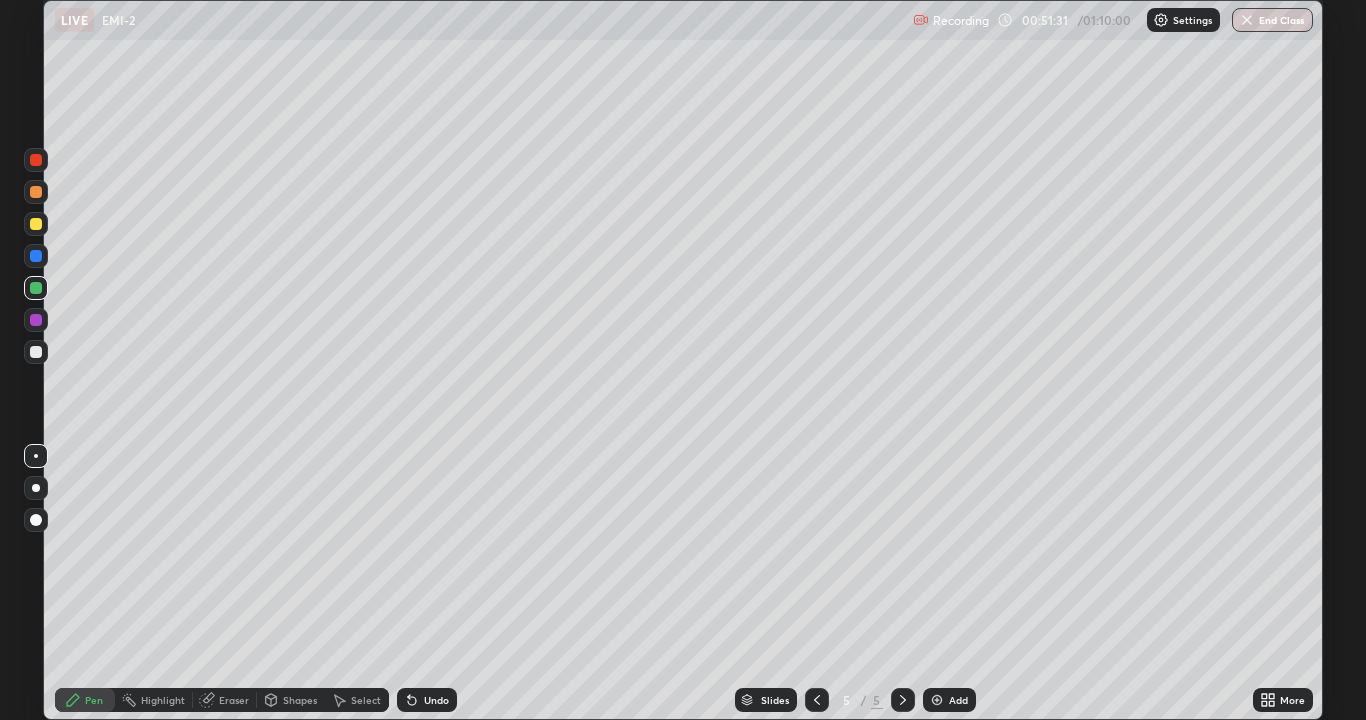 click at bounding box center (36, 320) 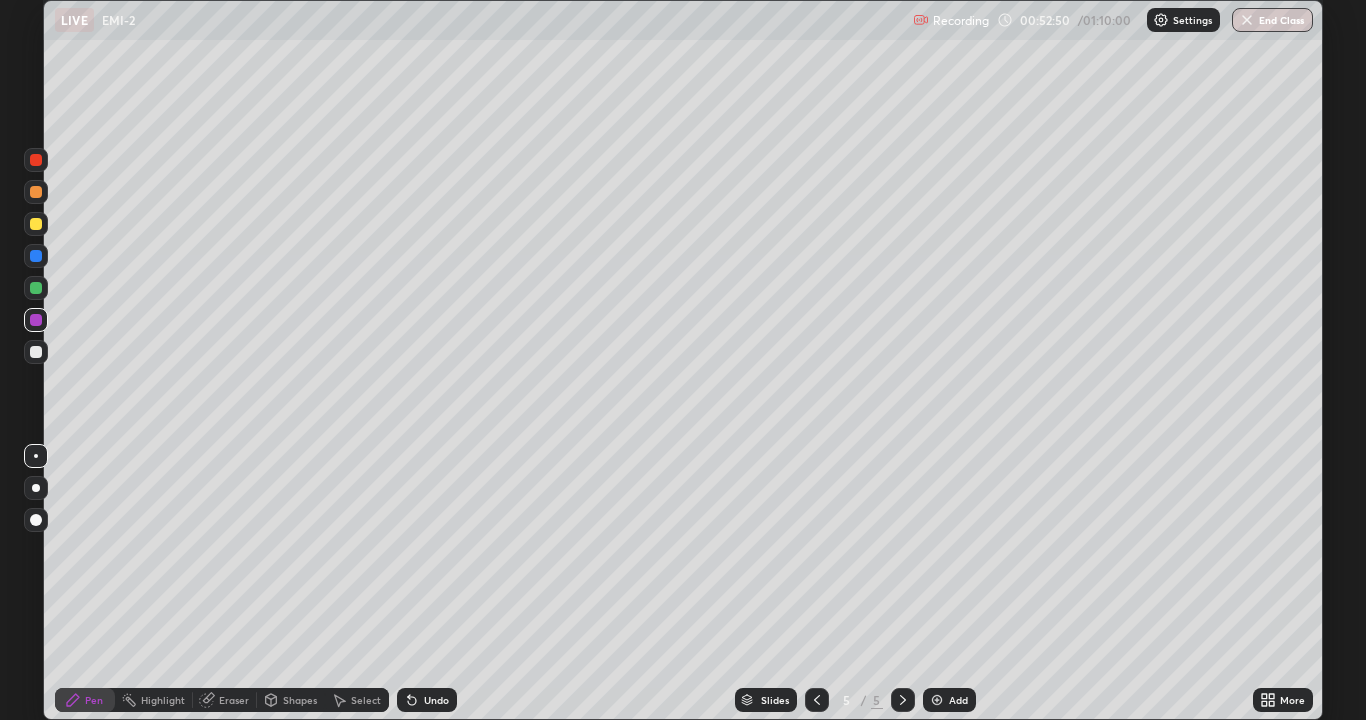 click at bounding box center (937, 700) 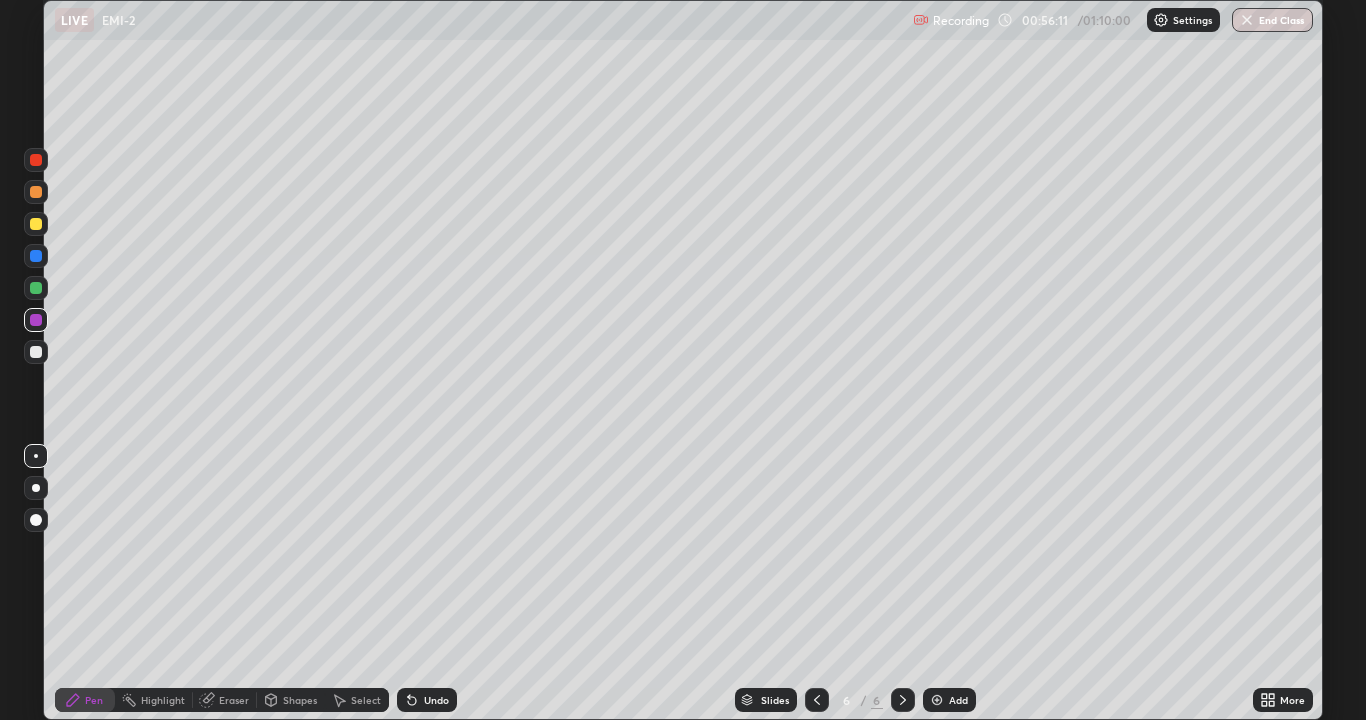 click on "End Class" at bounding box center (1272, 20) 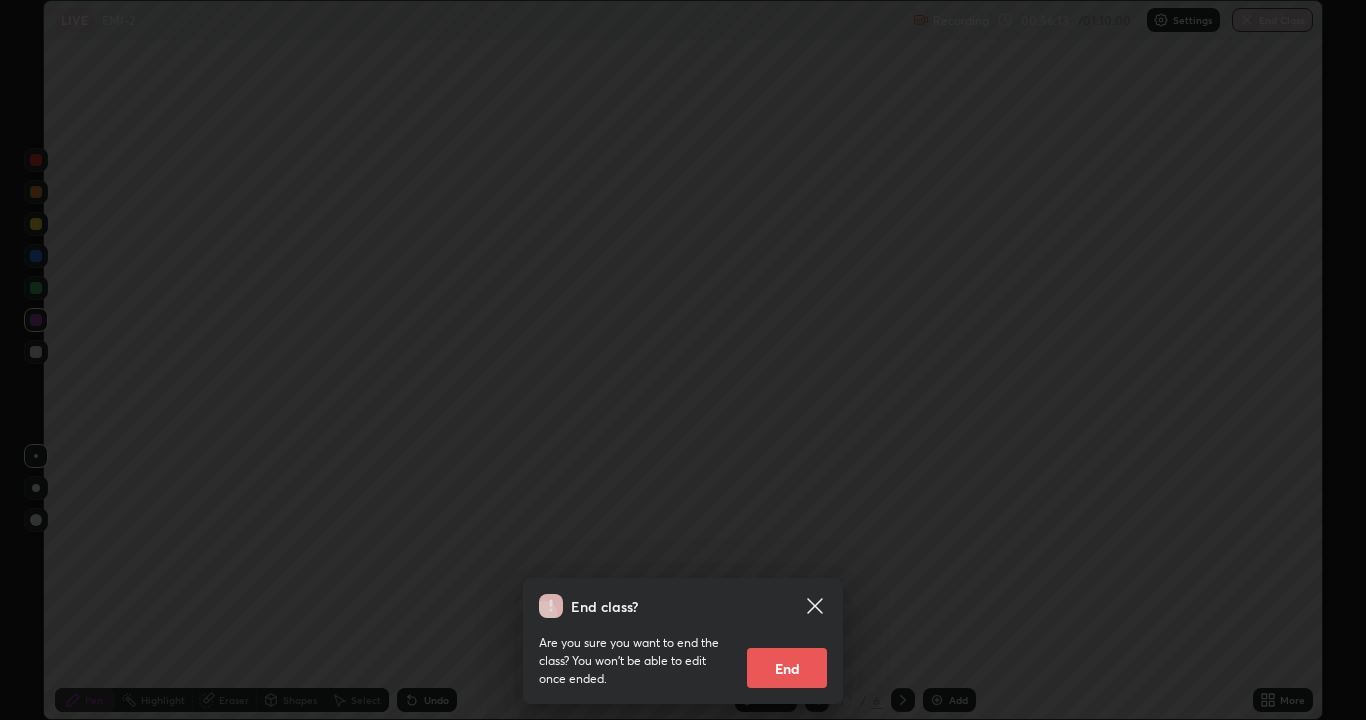 click on "End" at bounding box center [787, 668] 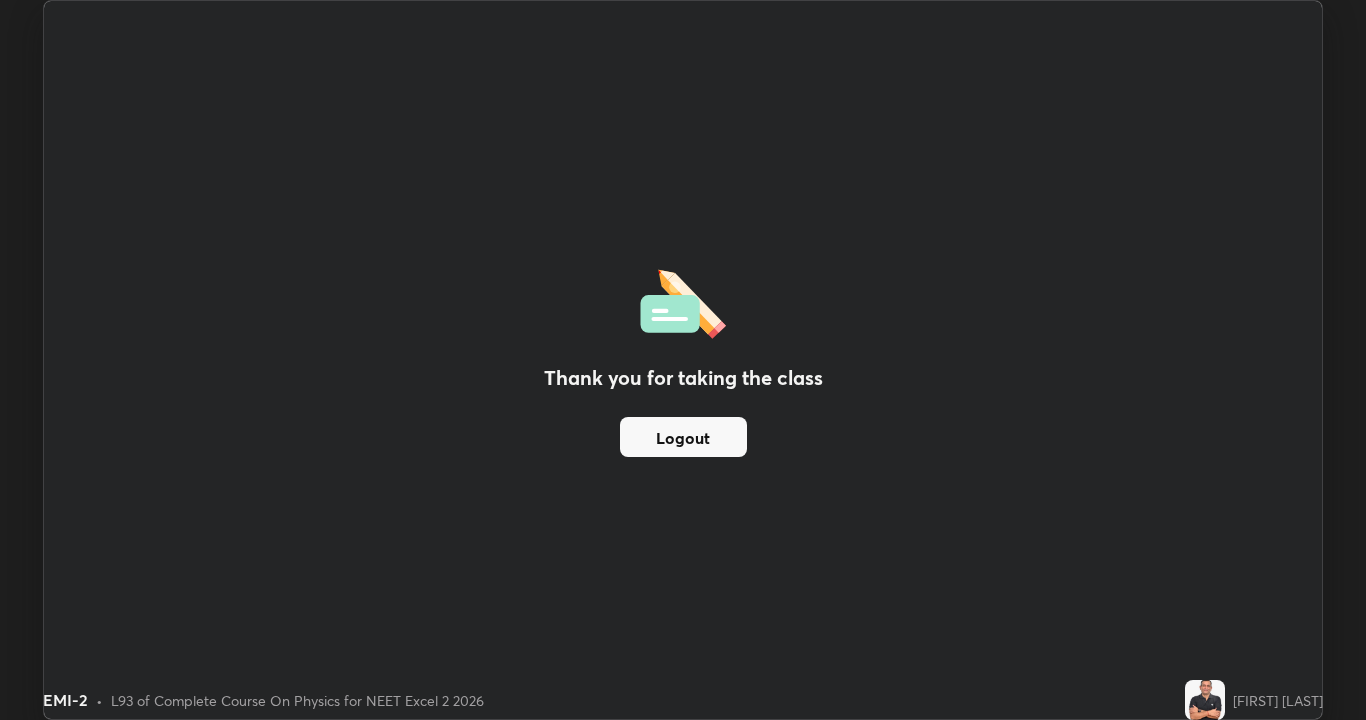 click on "Thank you for taking the class Logout Setting up your live class" at bounding box center [683, 360] 